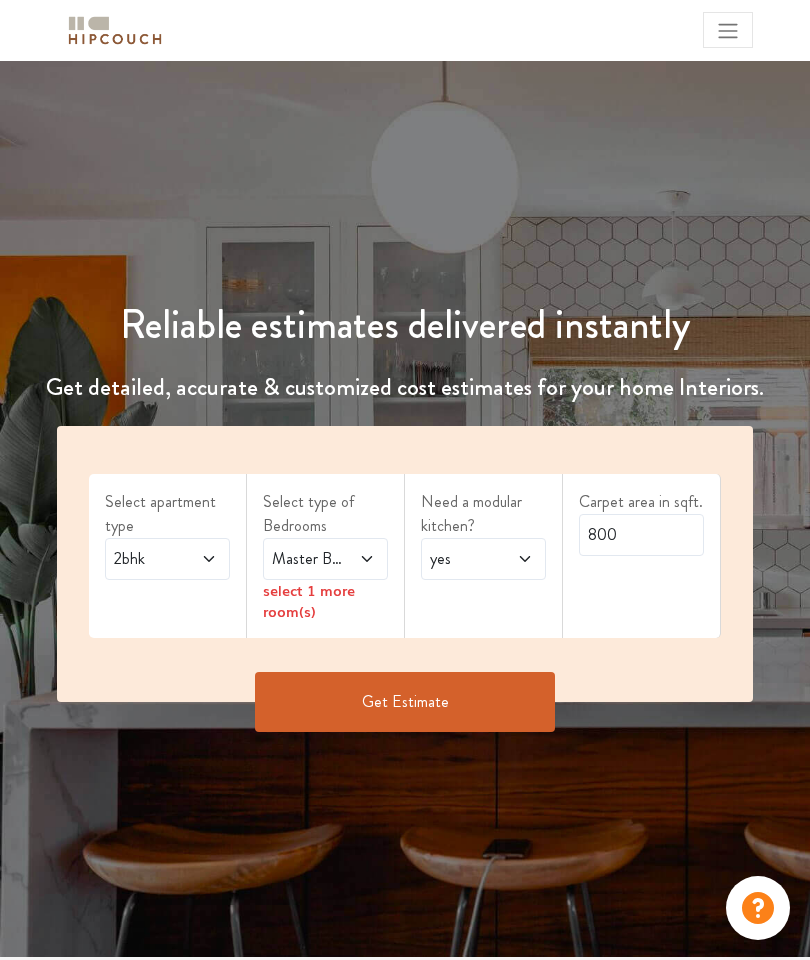 scroll, scrollTop: 0, scrollLeft: 0, axis: both 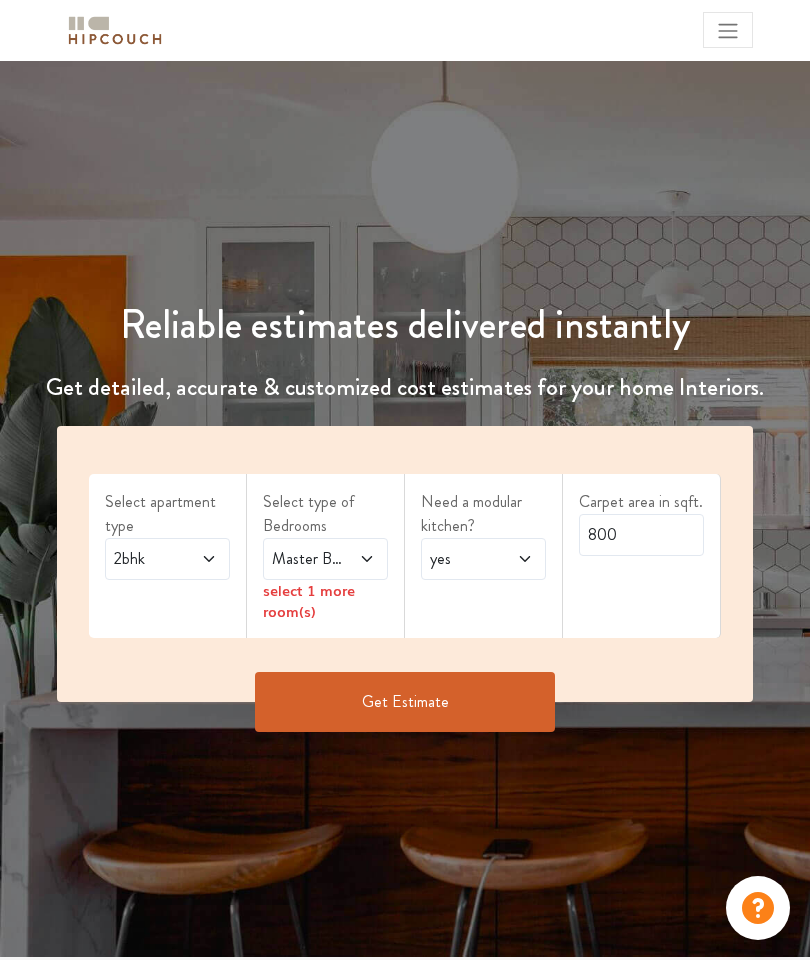click 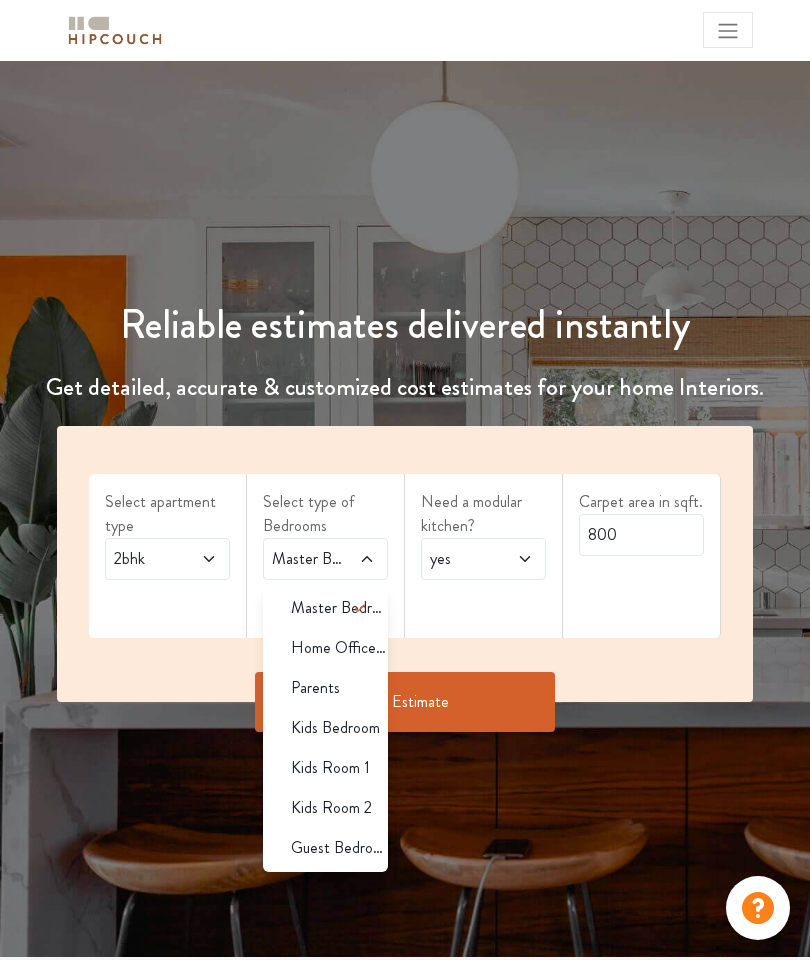 click on "Master Bedroom" at bounding box center (339, 608) 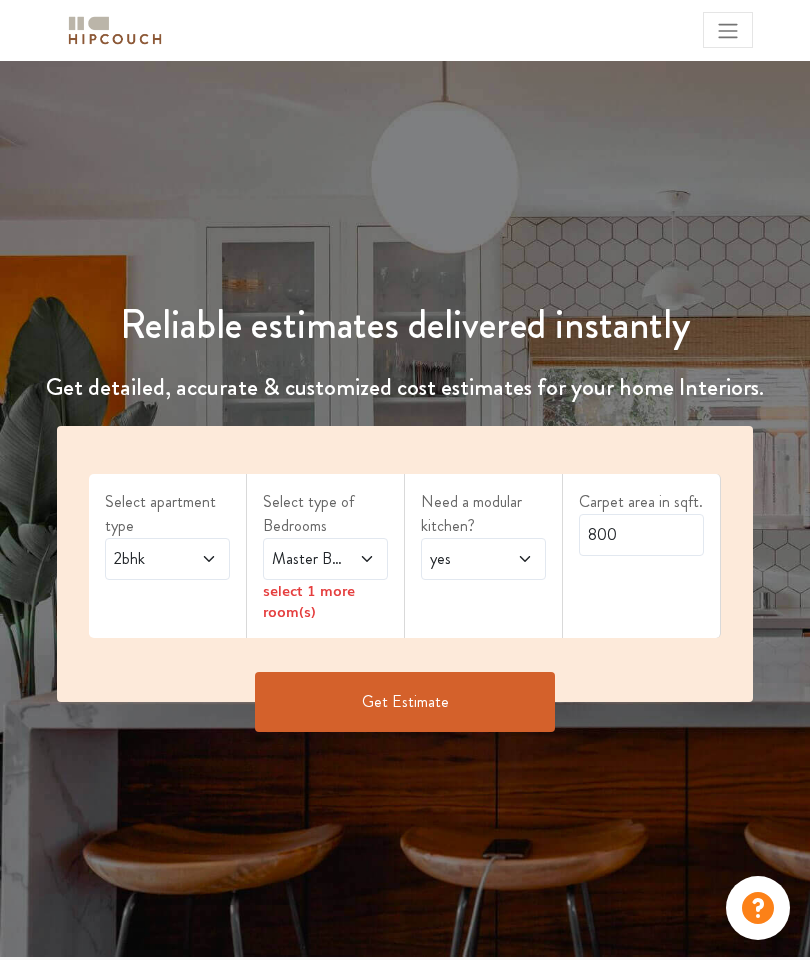 click at bounding box center [361, 559] 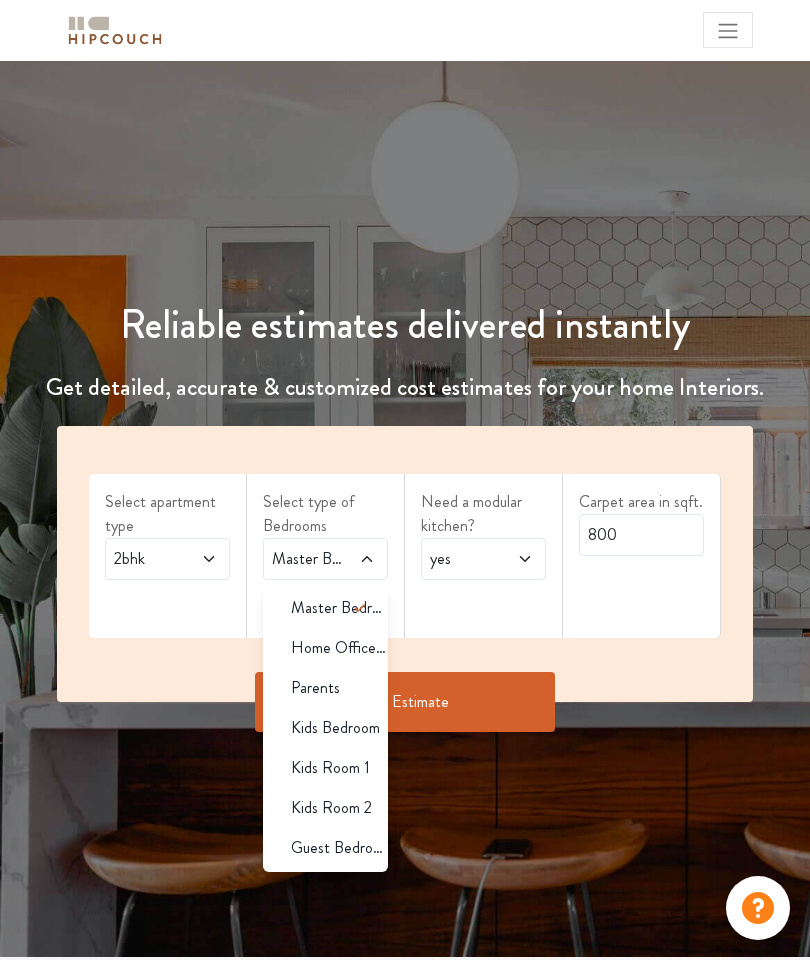 click on "Guest Bedroom" at bounding box center [339, 848] 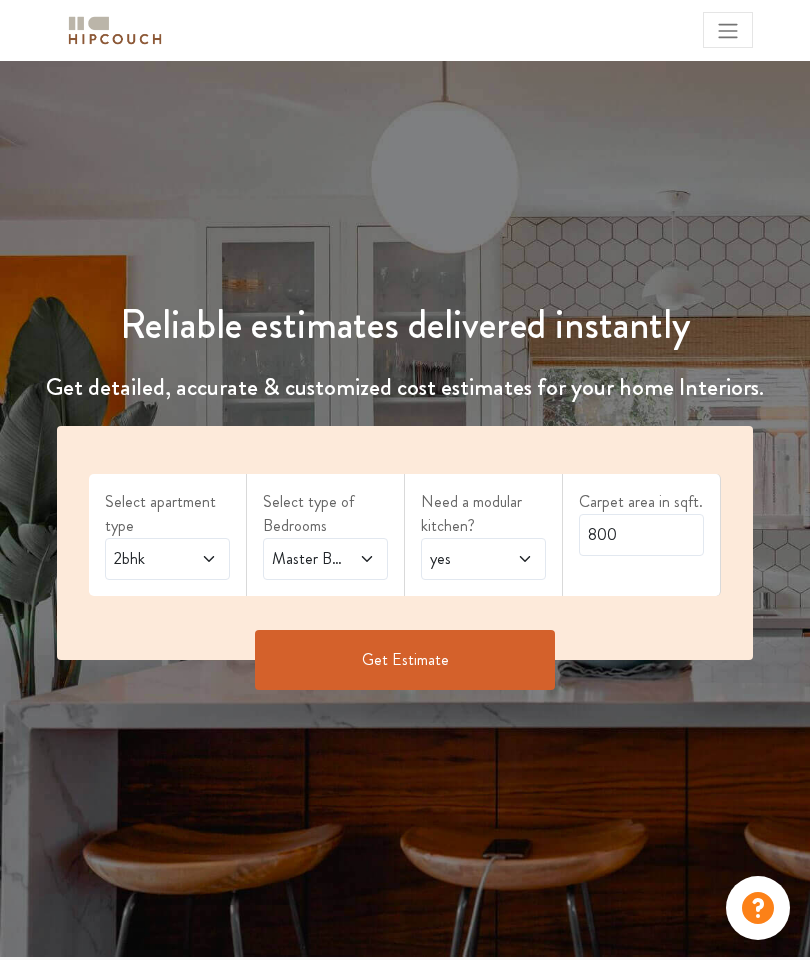 click 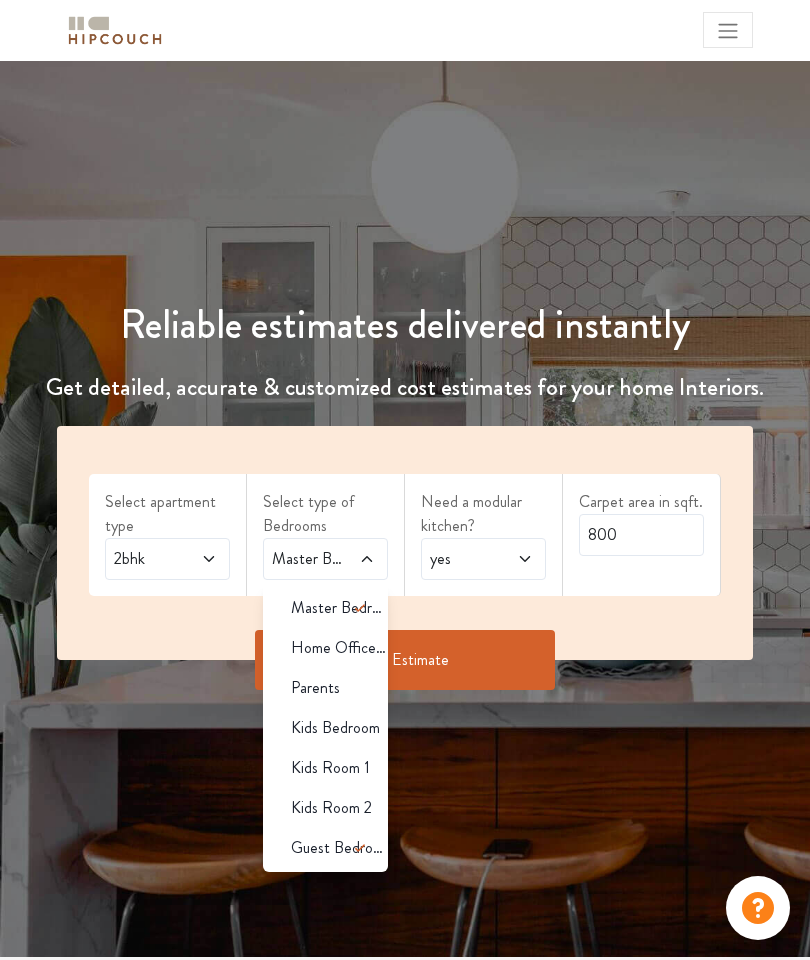click on "Select apartment type 2bhk Select type of Bedrooms Master Bedroom,Guest Bedroom Master Bedroom Home Office Study Parents Kids Bedroom Kids Room 1 Kids Room 2 Guest Bedroom Need a modular kitchen? yes Carpet area in sqft. 800" at bounding box center (405, 543) 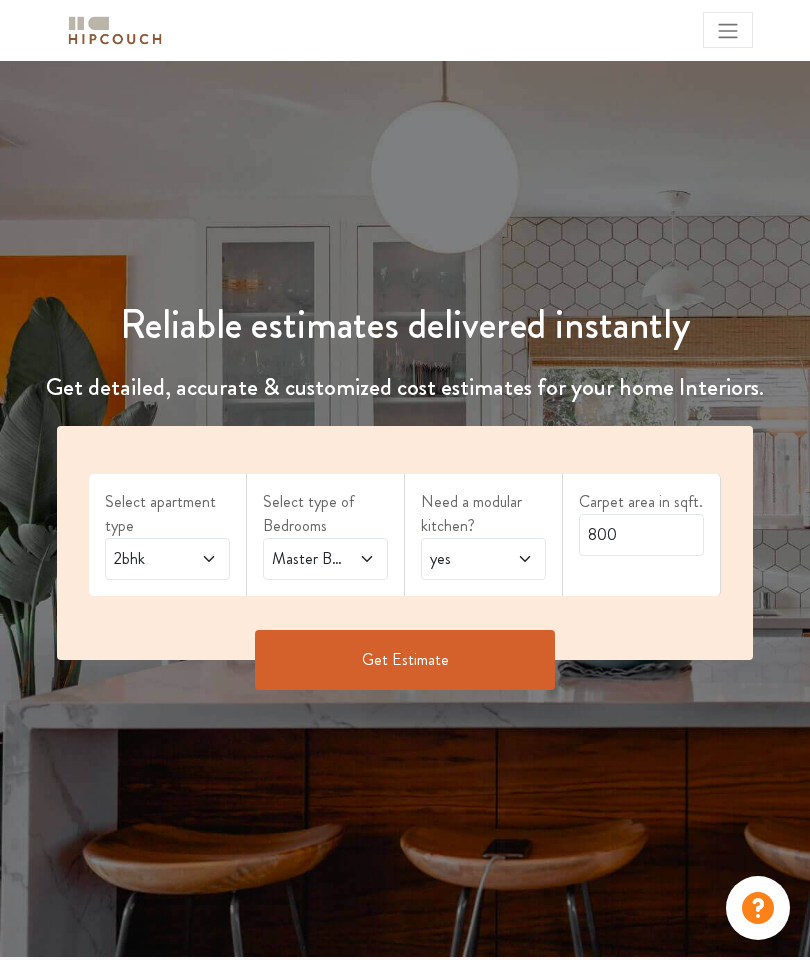 click on "Get Estimate" at bounding box center [405, 660] 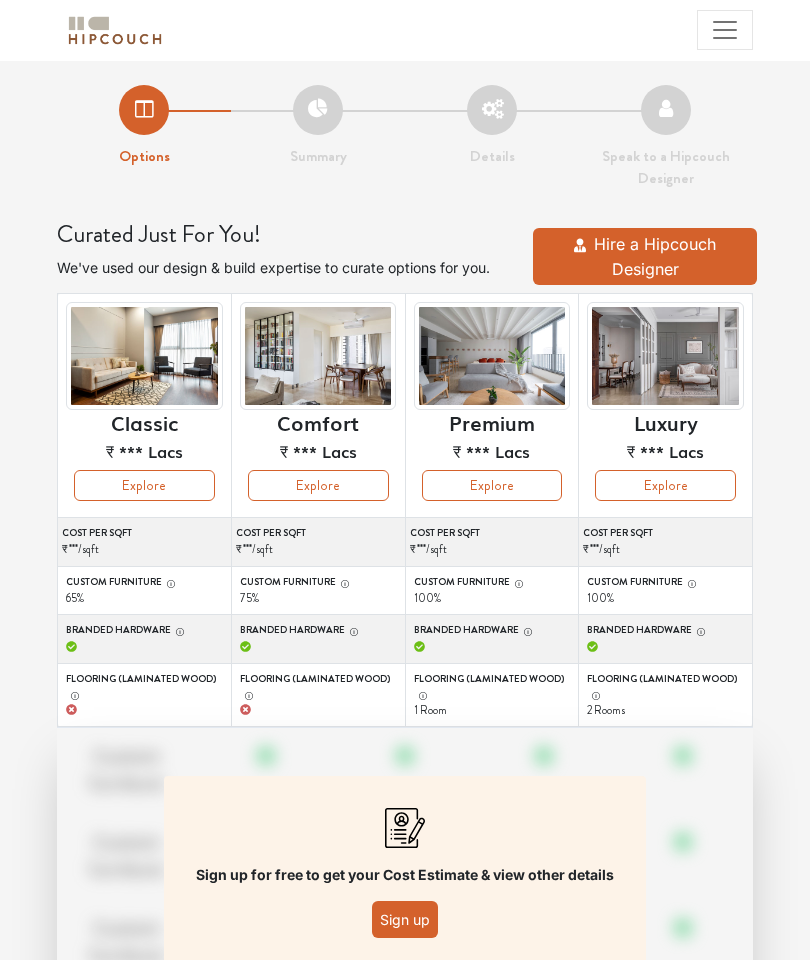 click on "Explore" at bounding box center (318, 485) 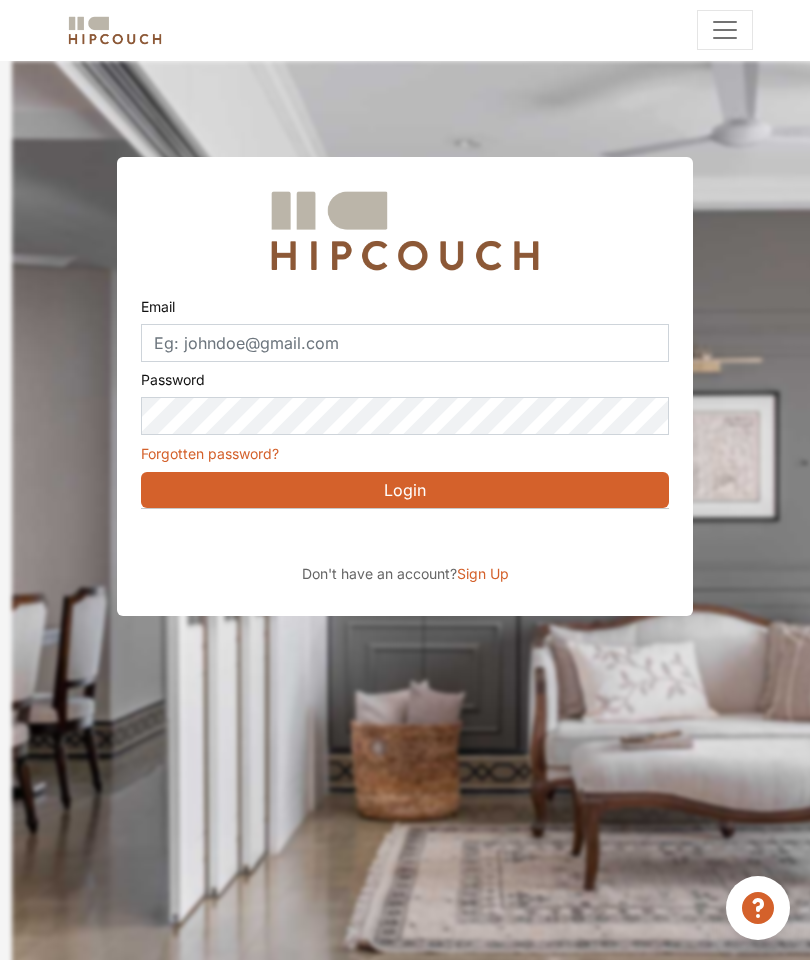 click at bounding box center (324, 537) 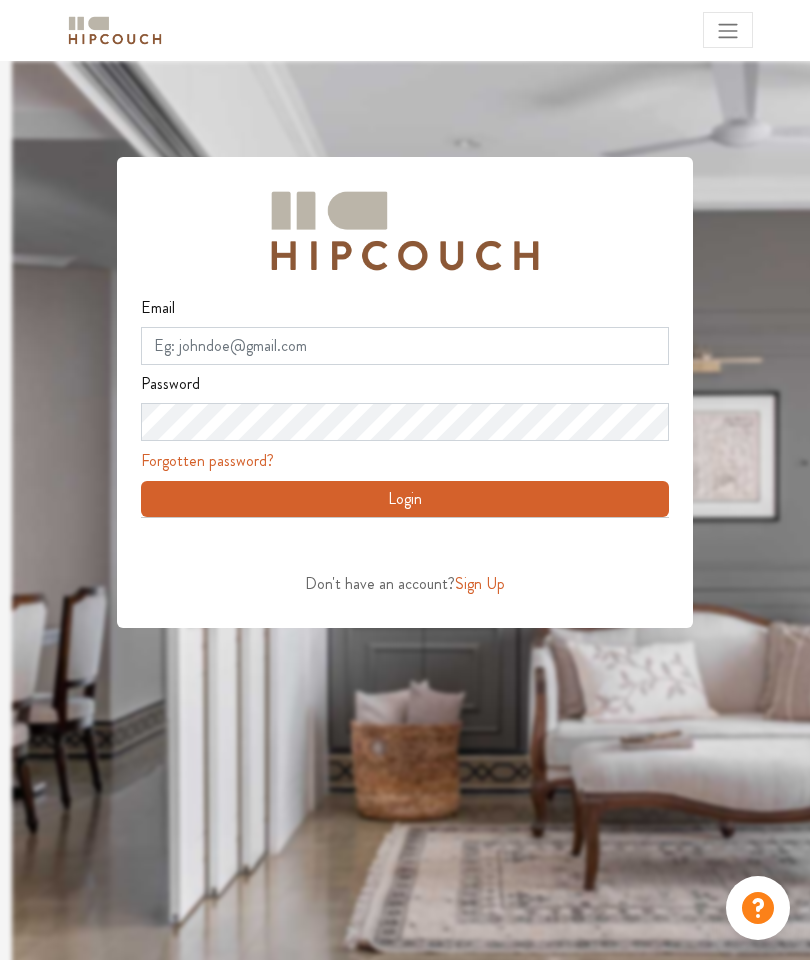 scroll, scrollTop: 0, scrollLeft: 0, axis: both 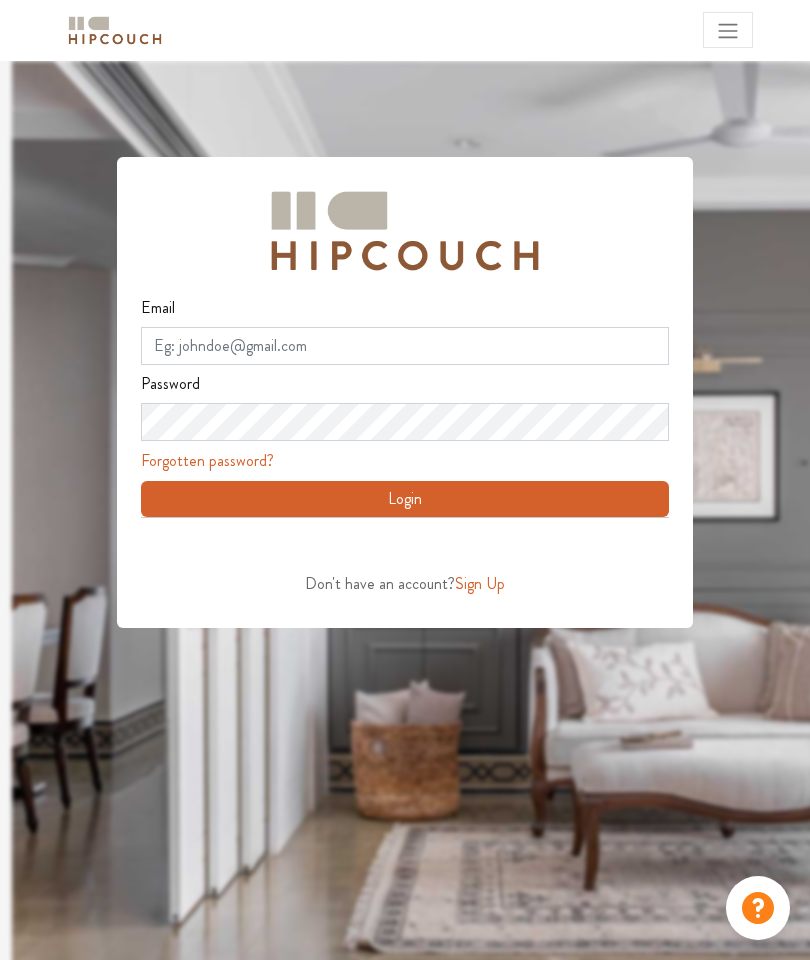 click at bounding box center (324, 546) 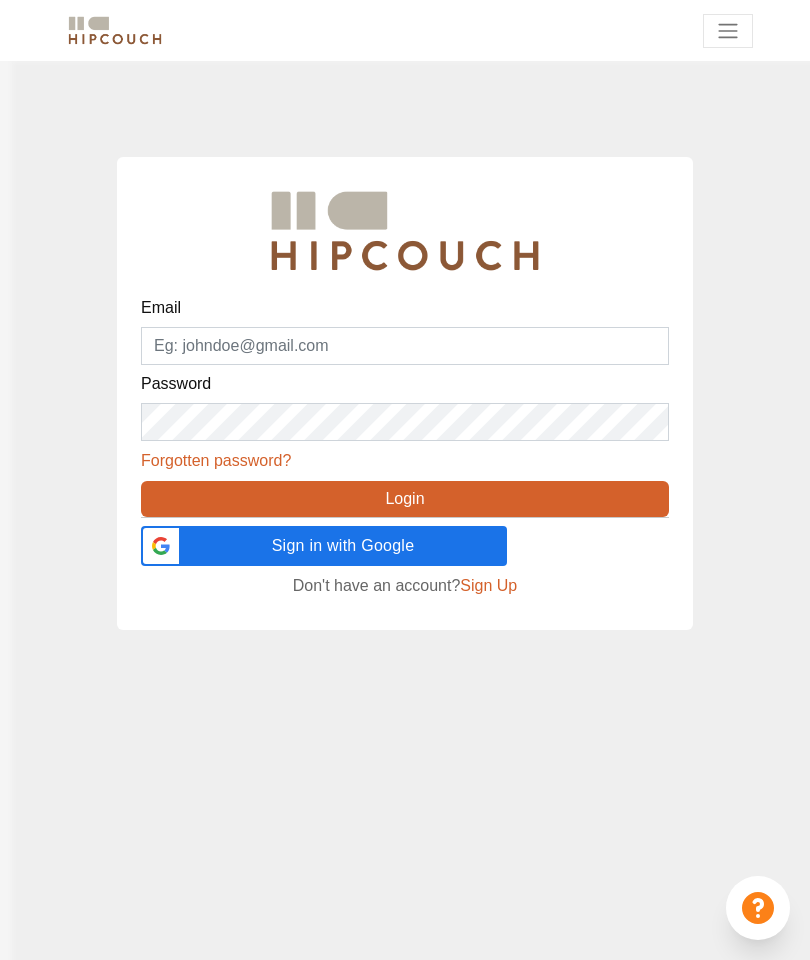 scroll, scrollTop: 0, scrollLeft: 0, axis: both 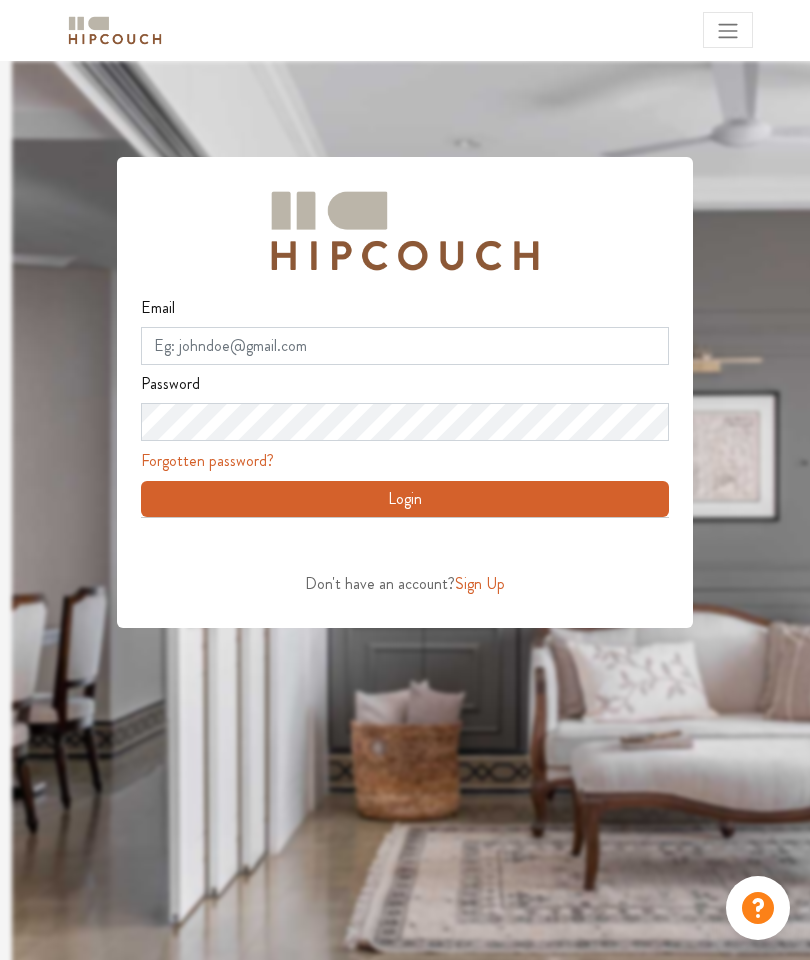 click at bounding box center [728, 31] 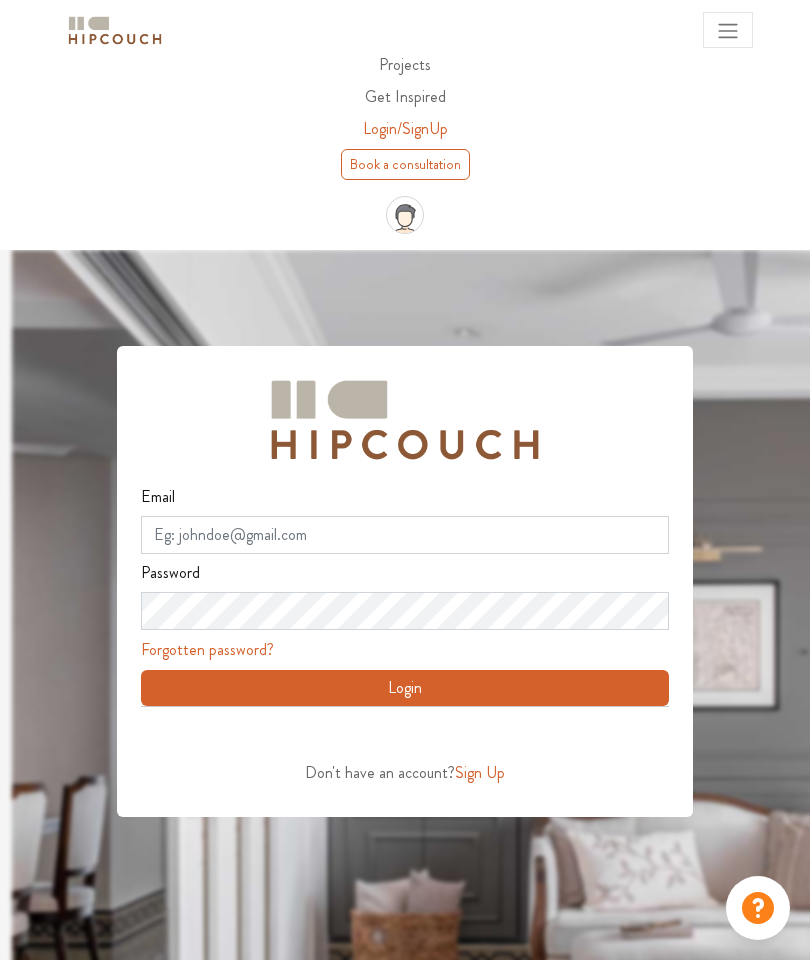 click on "Projects" at bounding box center (405, 64) 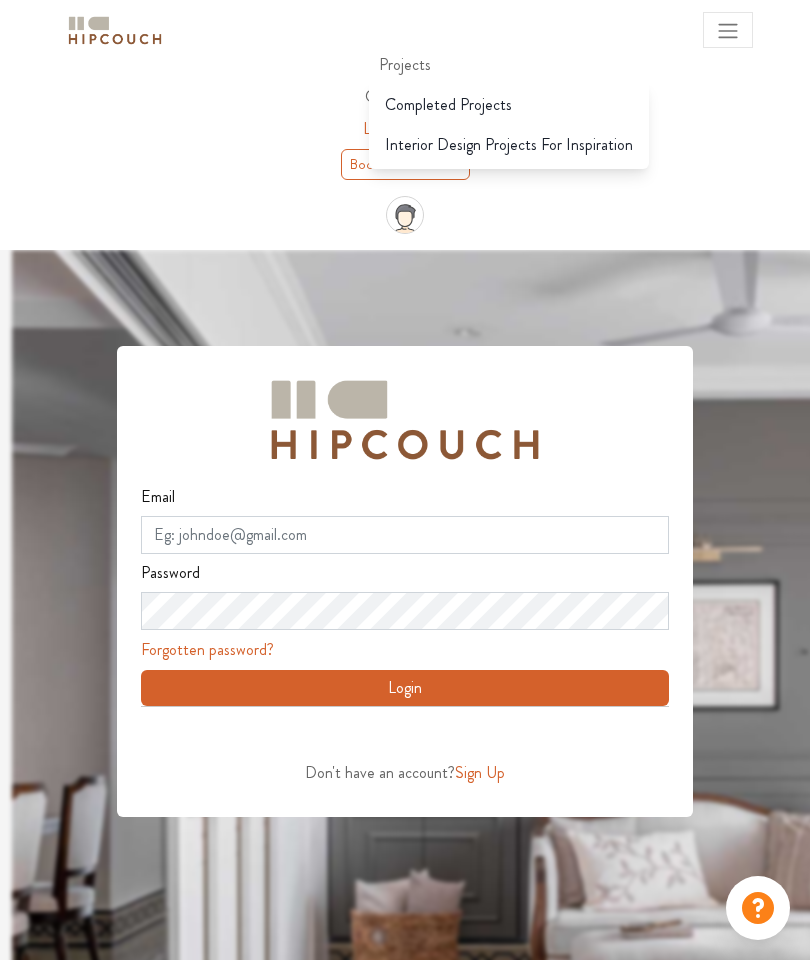 click on "Interior Design Projects For Inspiration" at bounding box center [509, 145] 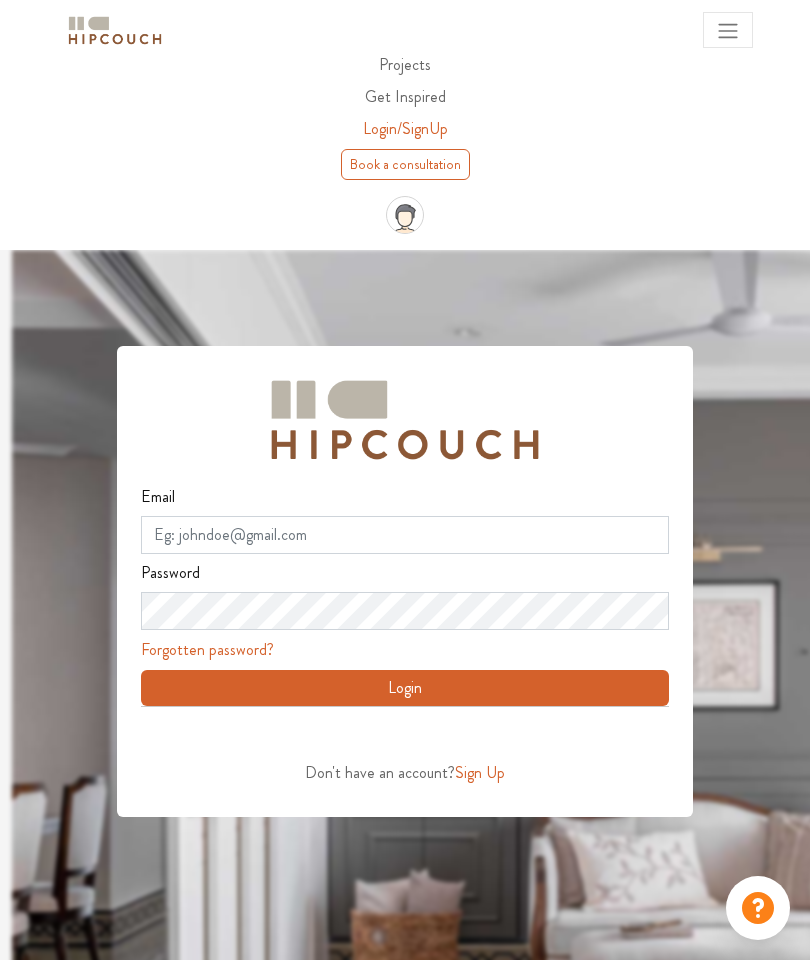 click at bounding box center (728, 31) 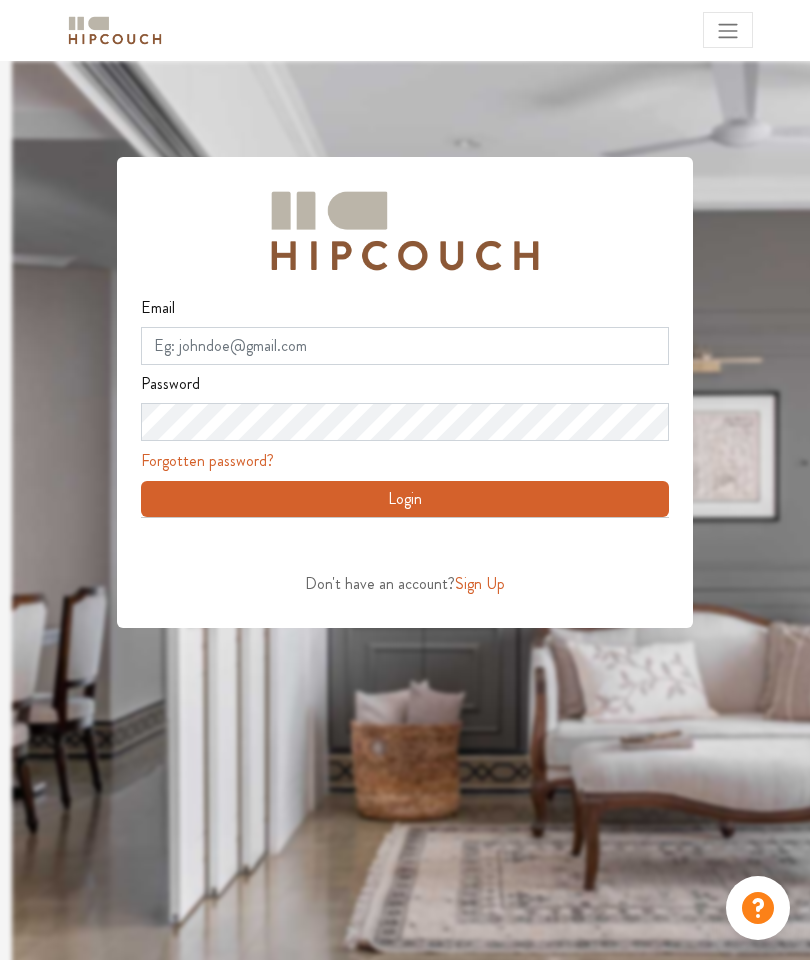 click at bounding box center [728, 31] 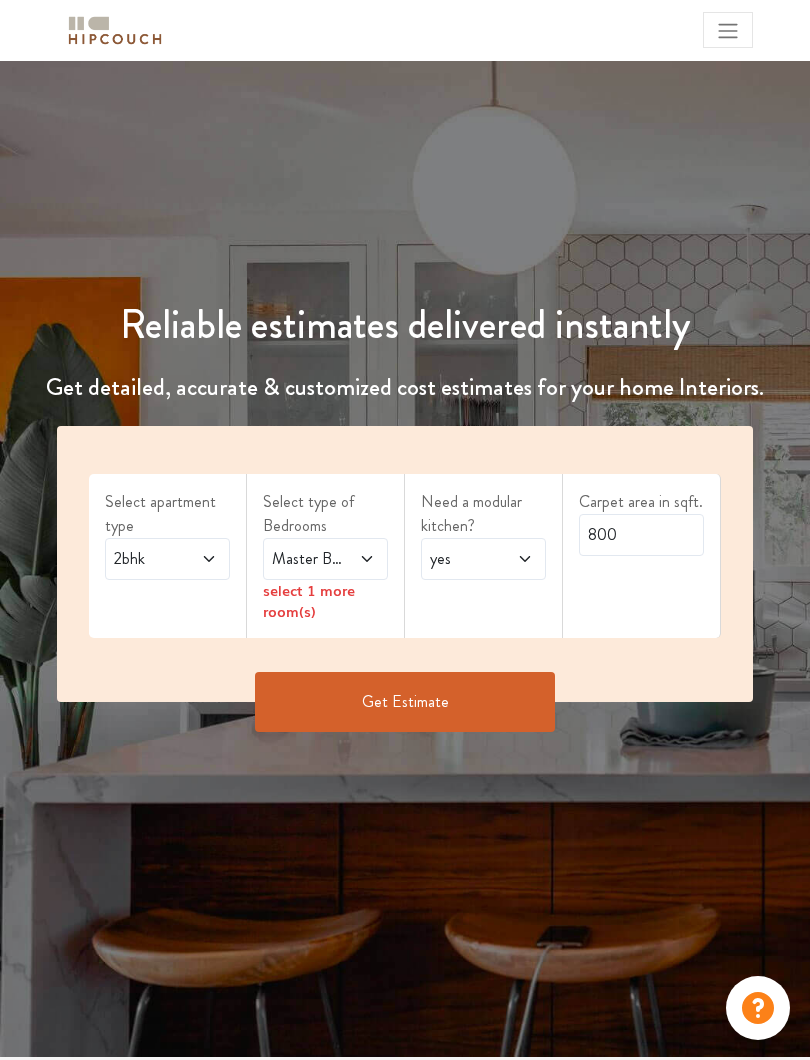 scroll, scrollTop: 0, scrollLeft: 0, axis: both 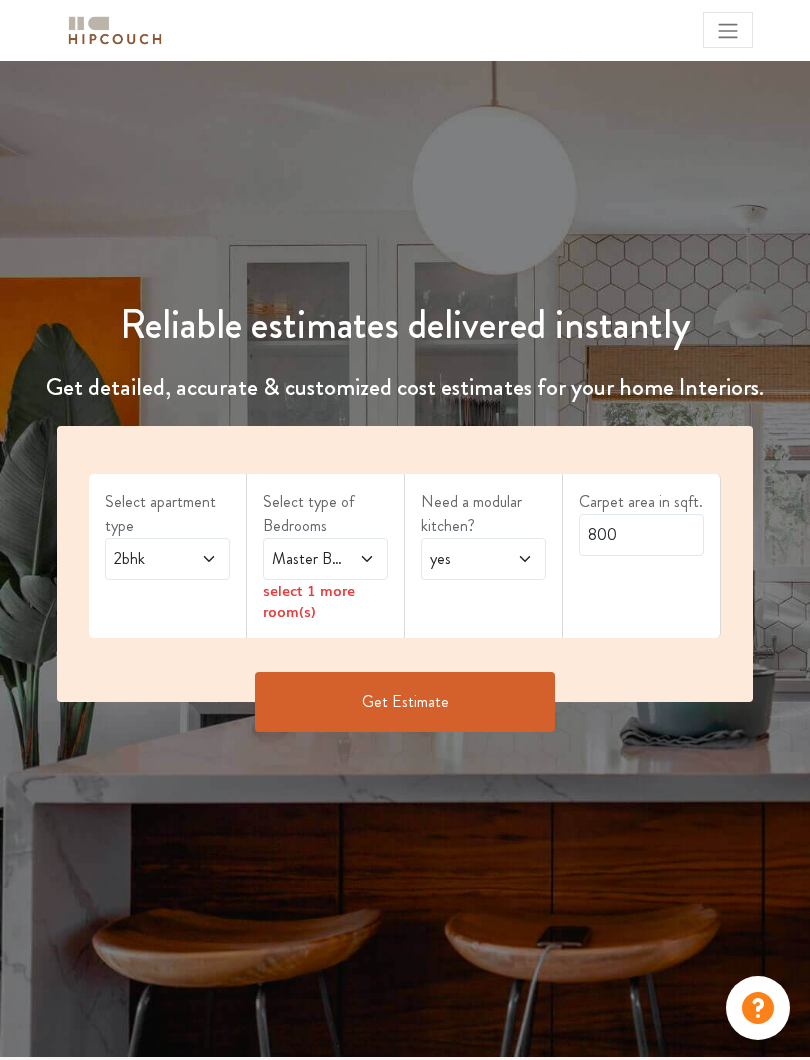 click 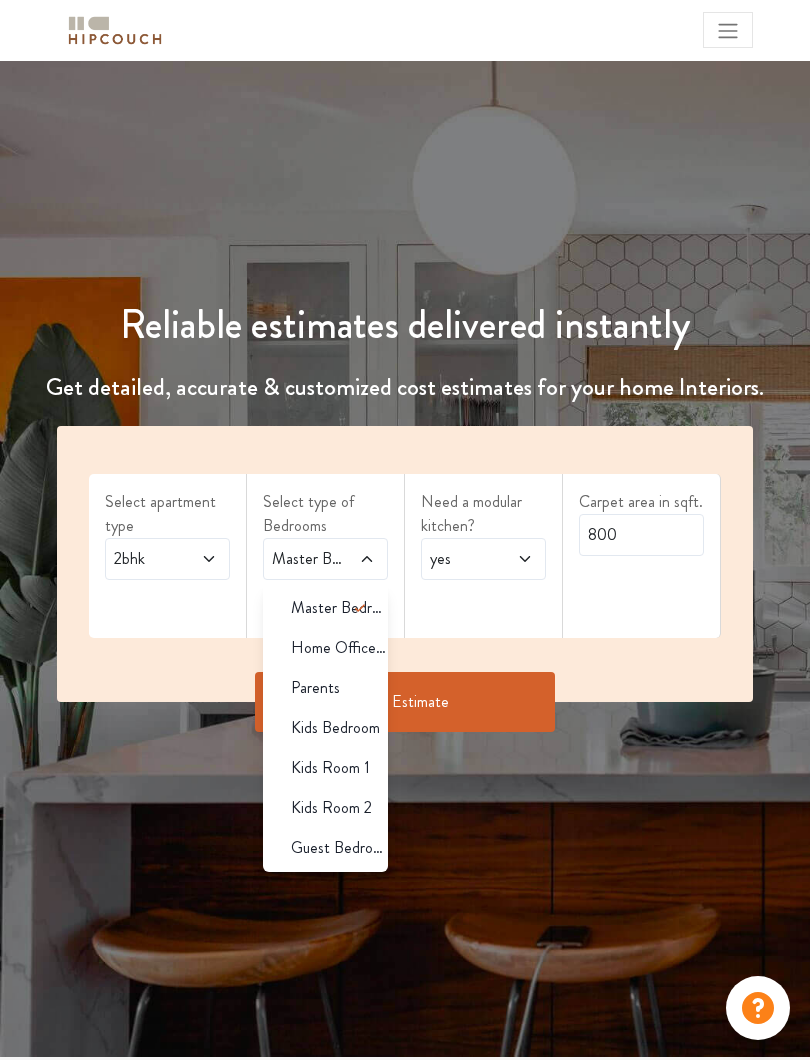 click on "Kids Room 2" at bounding box center (325, 808) 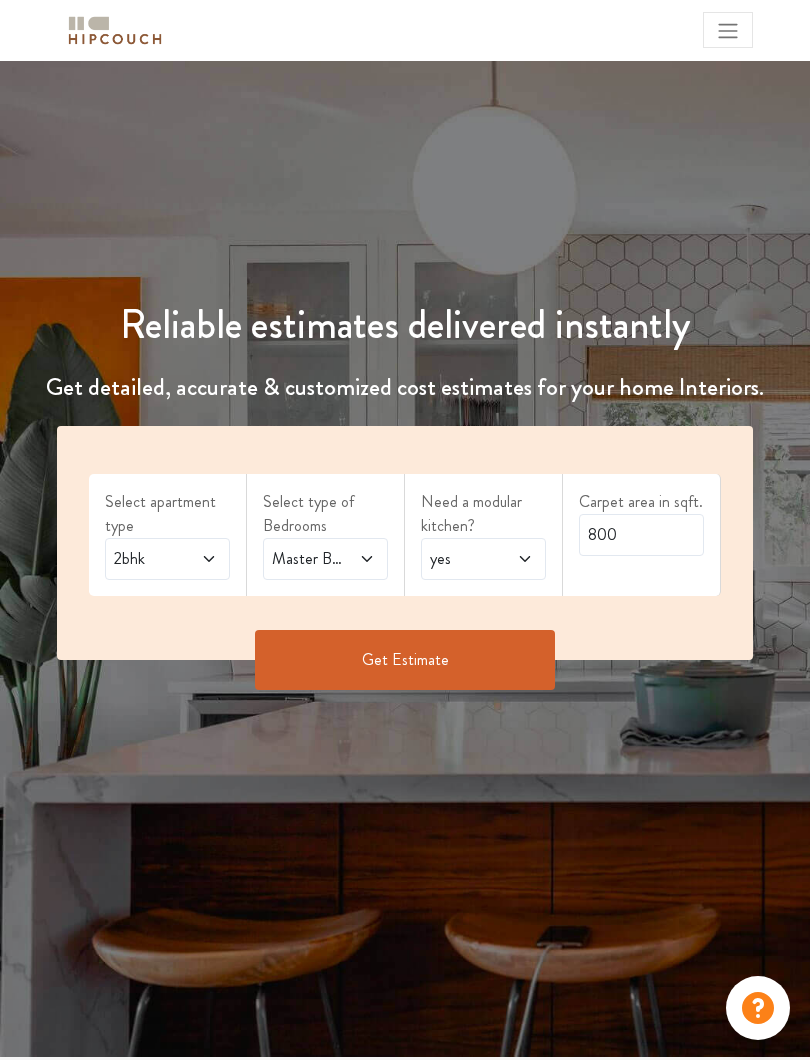 click at bounding box center [361, 559] 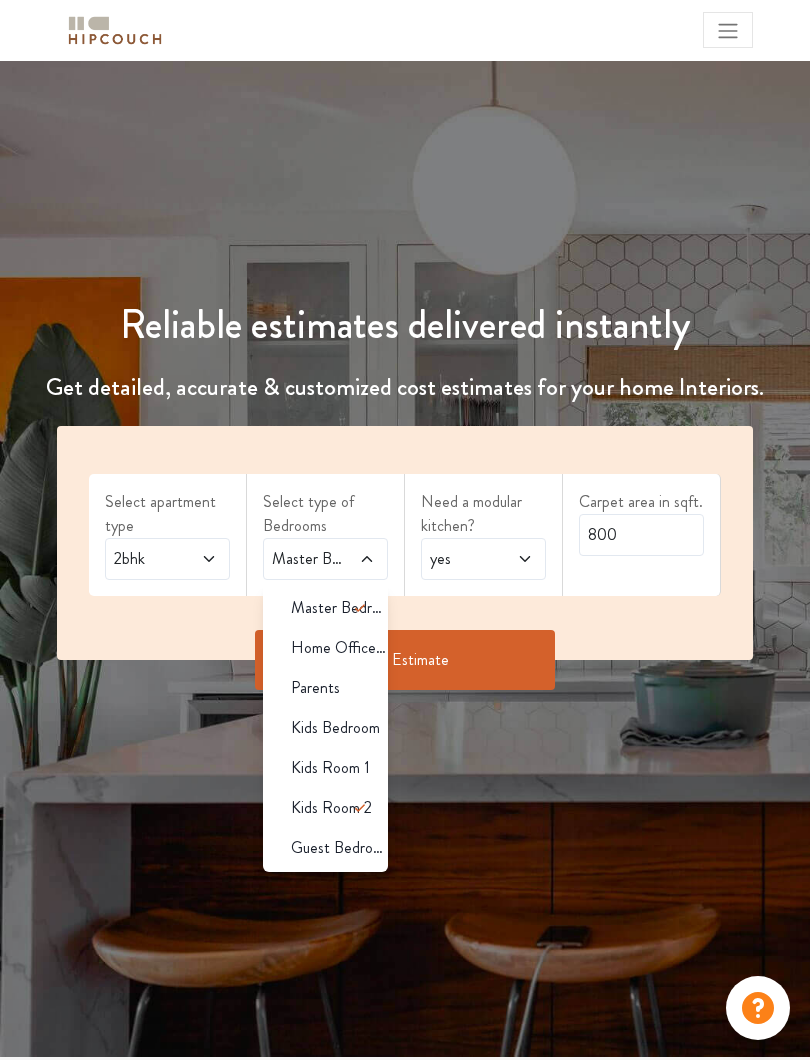 click on "Kids Room 2" at bounding box center (331, 808) 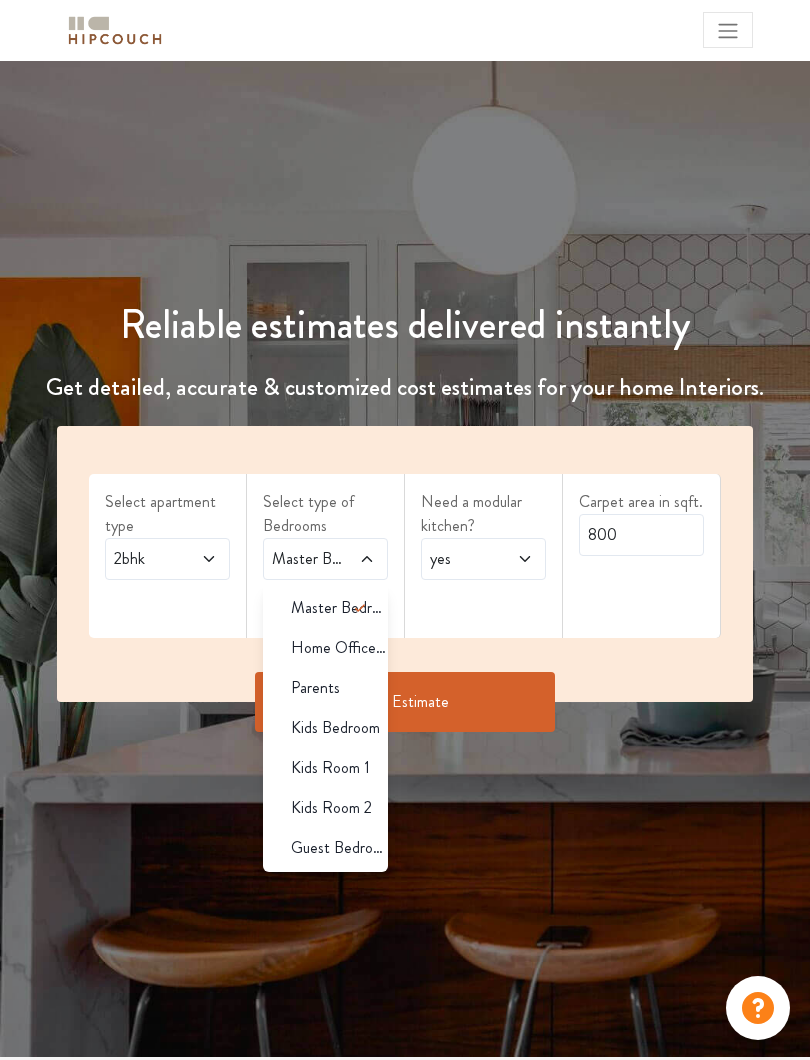 click on "Guest Bedroom" at bounding box center [325, 848] 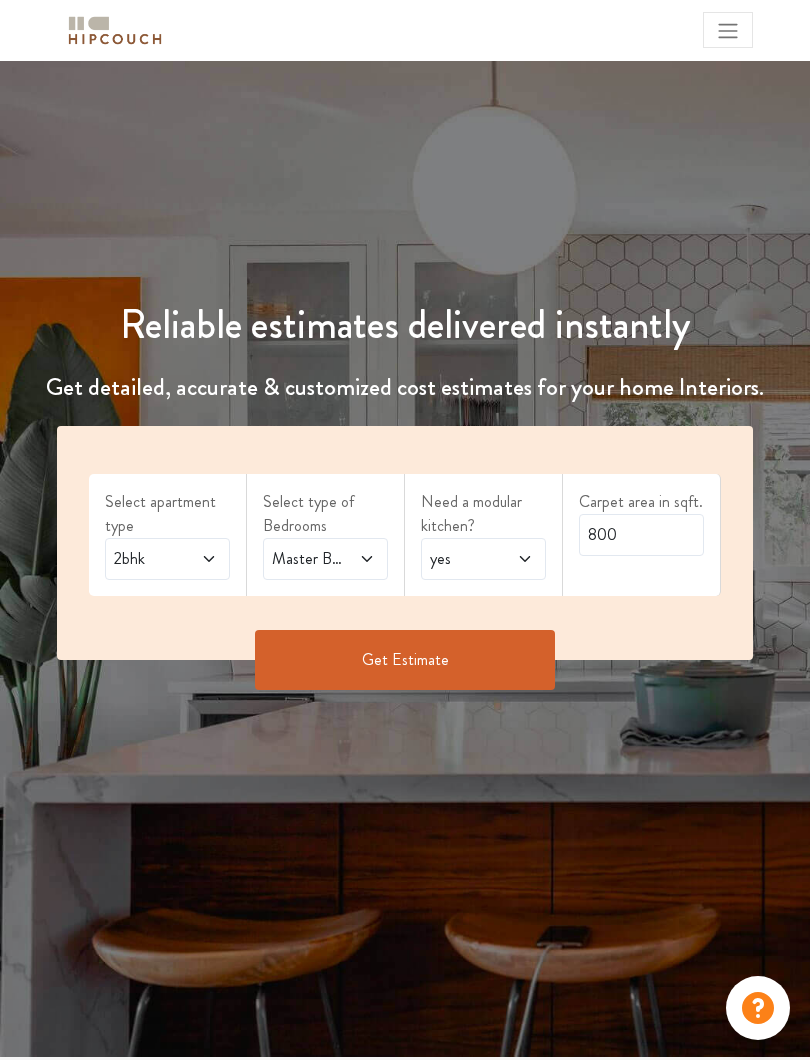 click on "Get Estimate" at bounding box center [405, 660] 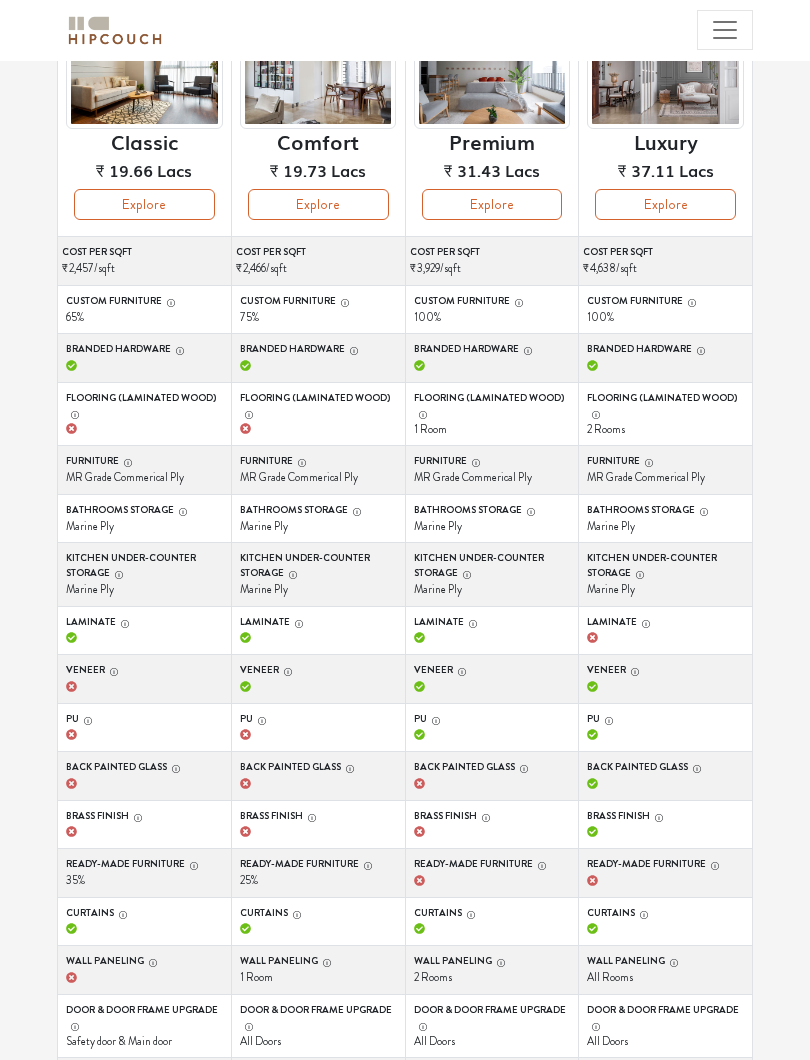 scroll, scrollTop: 270, scrollLeft: 0, axis: vertical 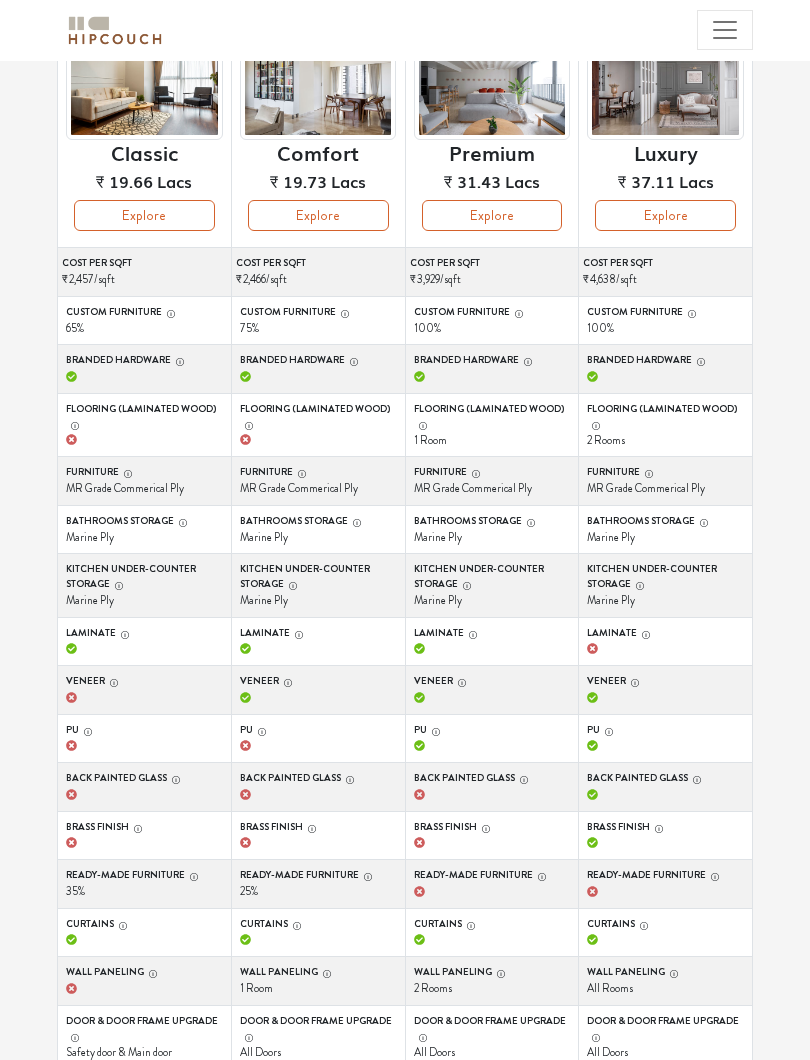 click on "Explore" at bounding box center (318, 215) 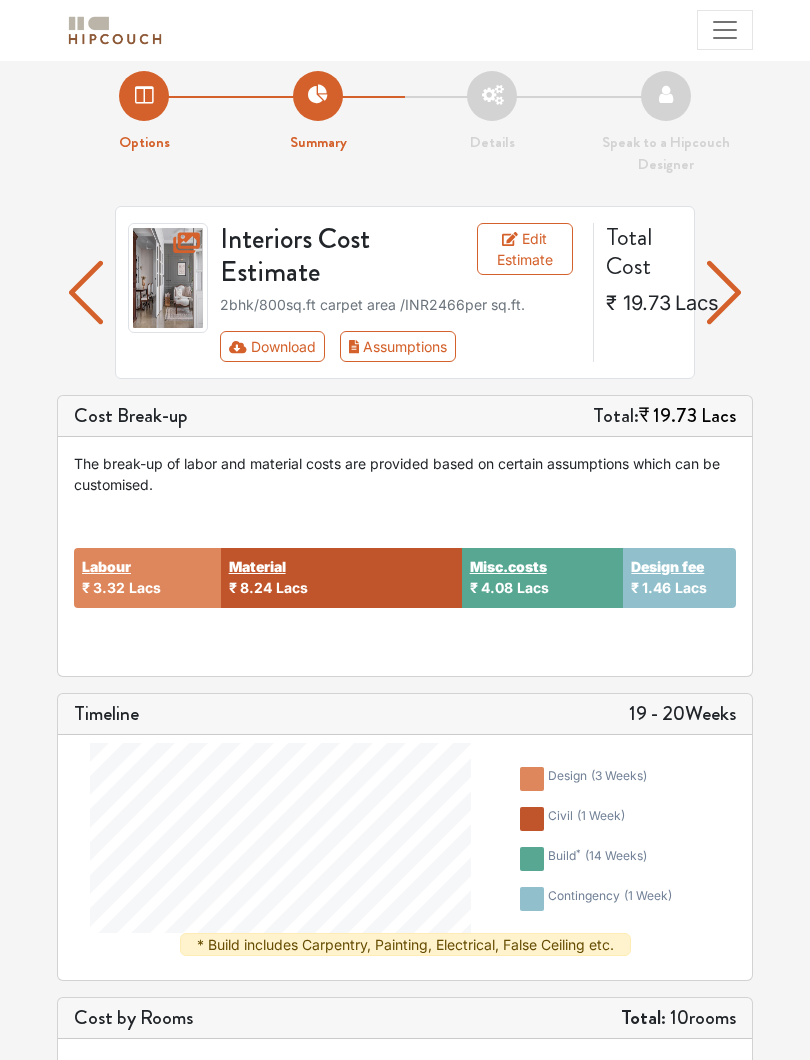scroll, scrollTop: 0, scrollLeft: 0, axis: both 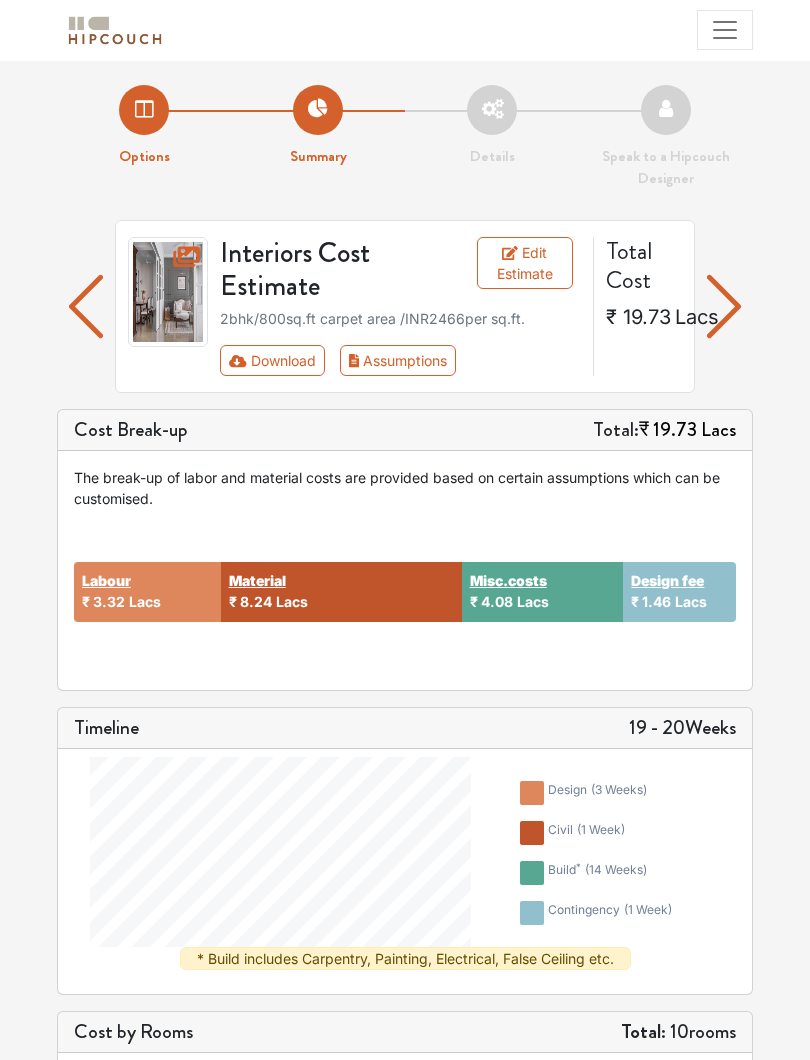 click on "Download" at bounding box center [272, 360] 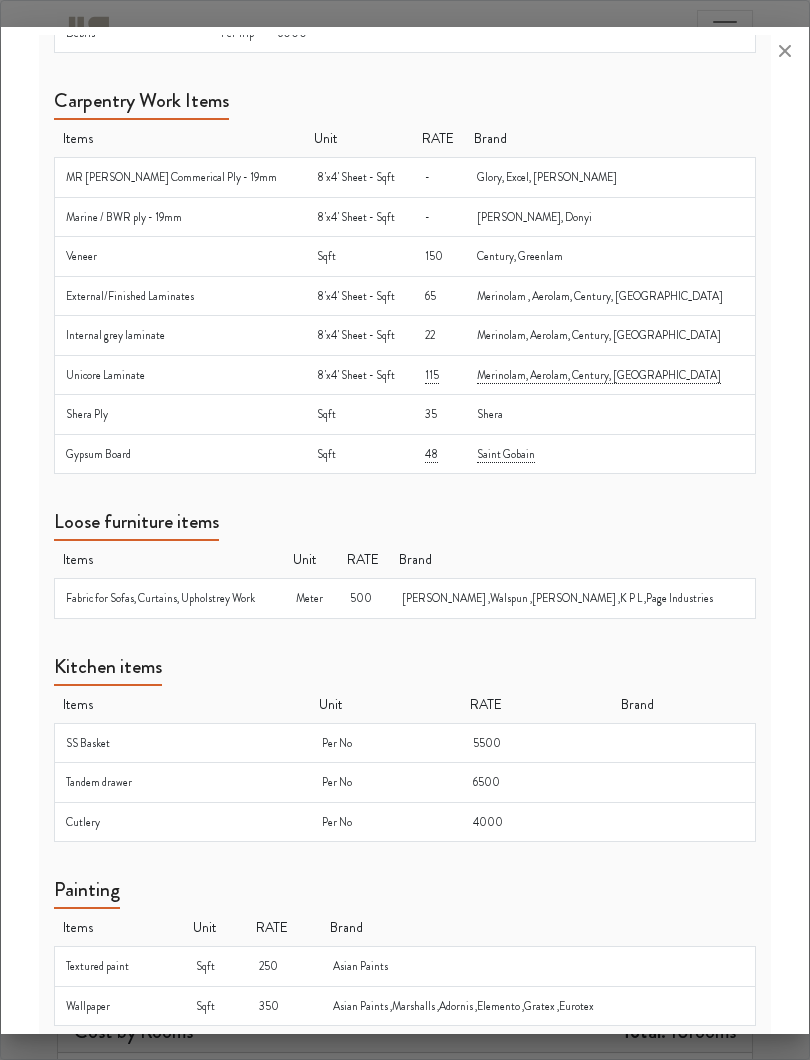 scroll, scrollTop: 673, scrollLeft: 0, axis: vertical 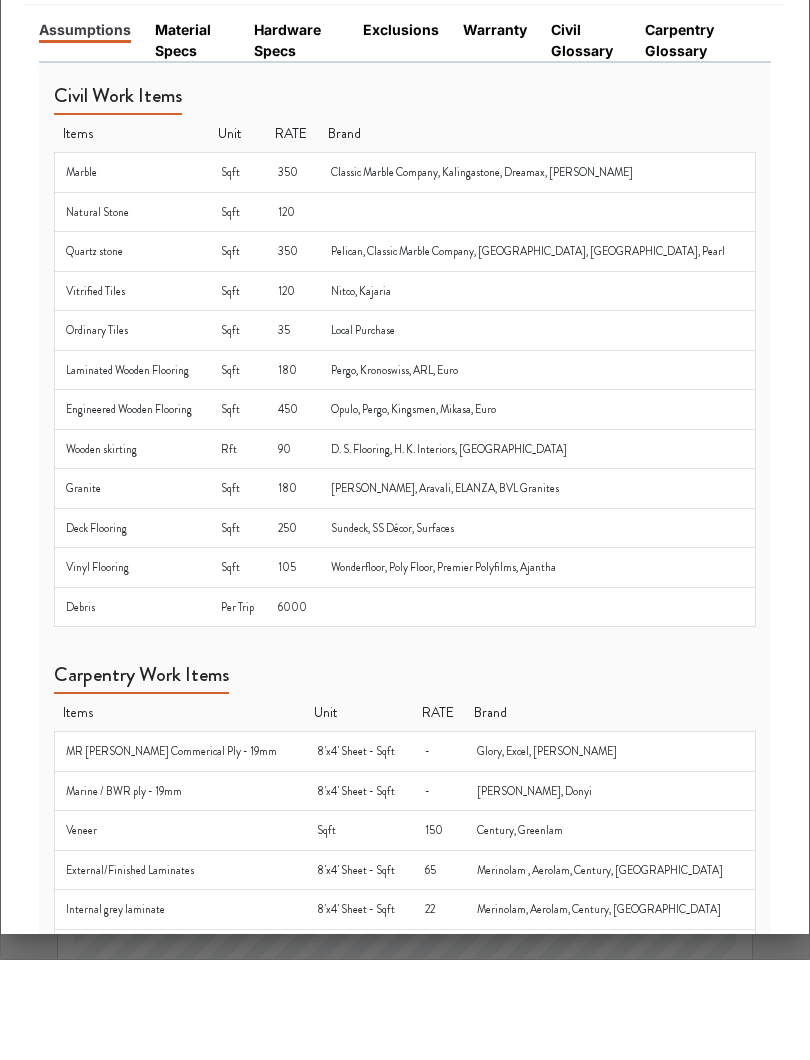click on "Material Specs" at bounding box center (192, 140) 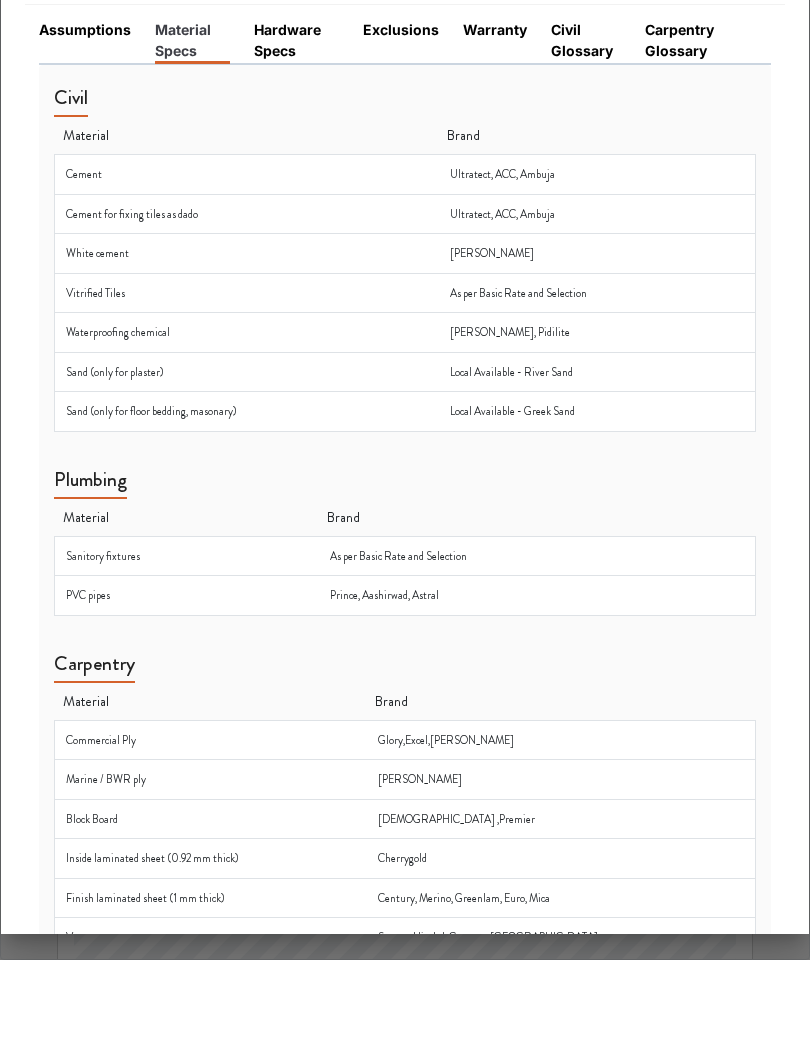 click on "Hardware Specs" at bounding box center (296, 140) 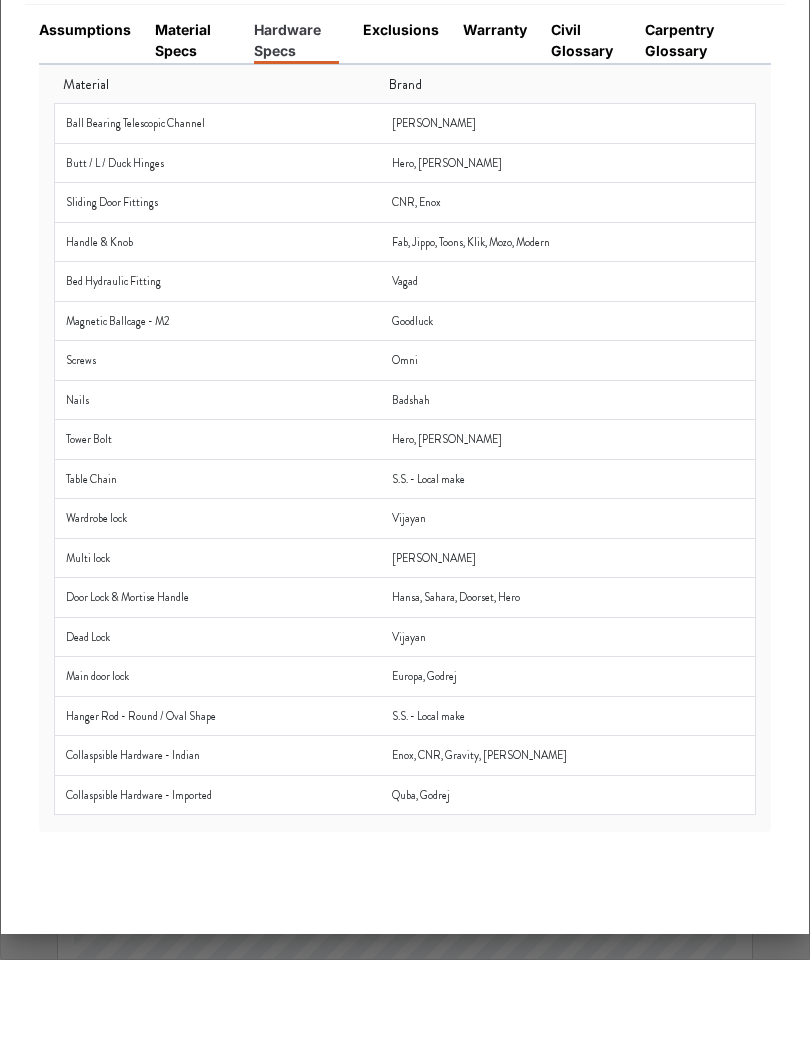 click on "Carpentry Glossary" at bounding box center (696, 140) 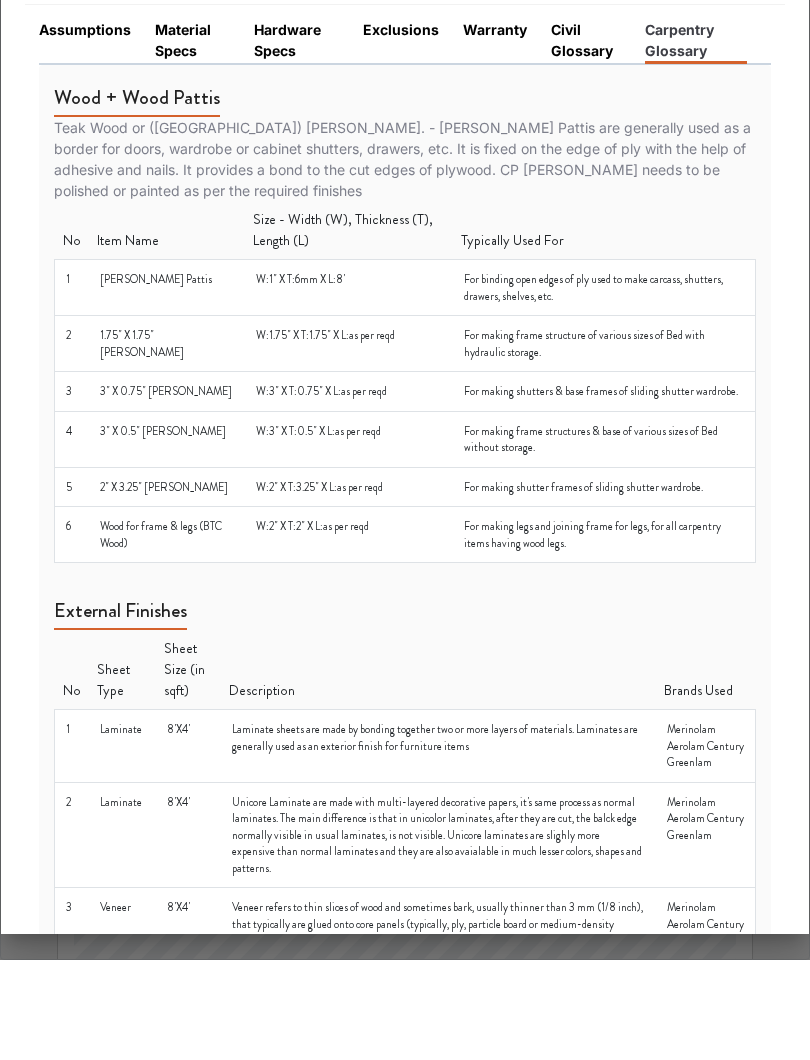 scroll, scrollTop: 0, scrollLeft: 0, axis: both 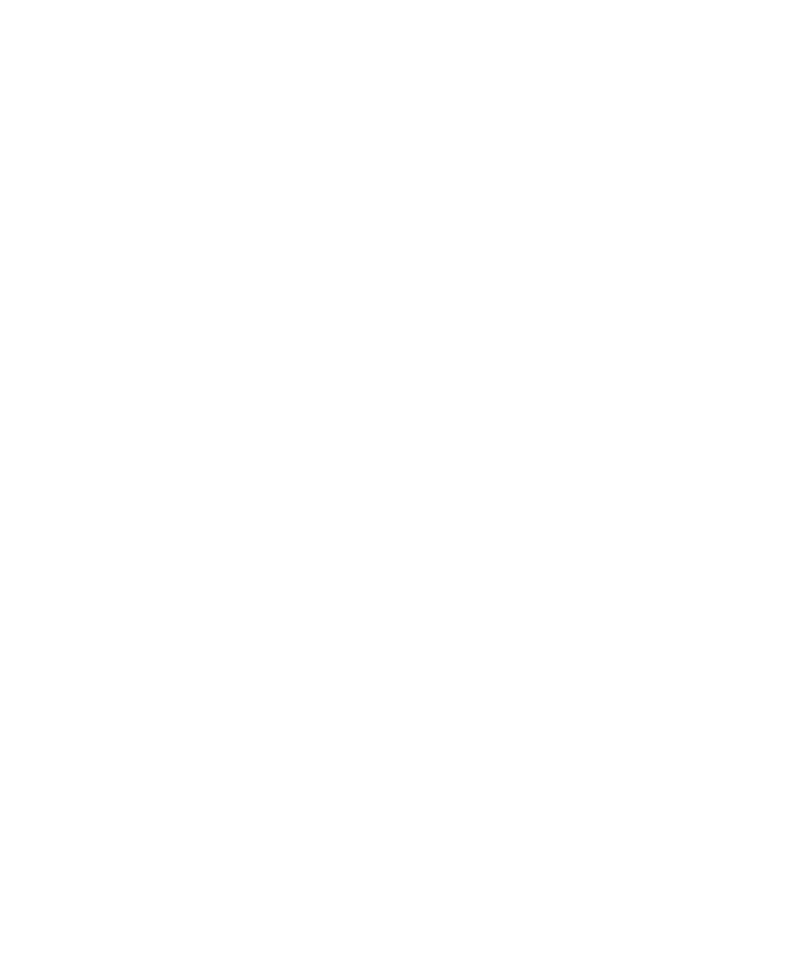 click on "Master Bedroom" at bounding box center (324, -532) 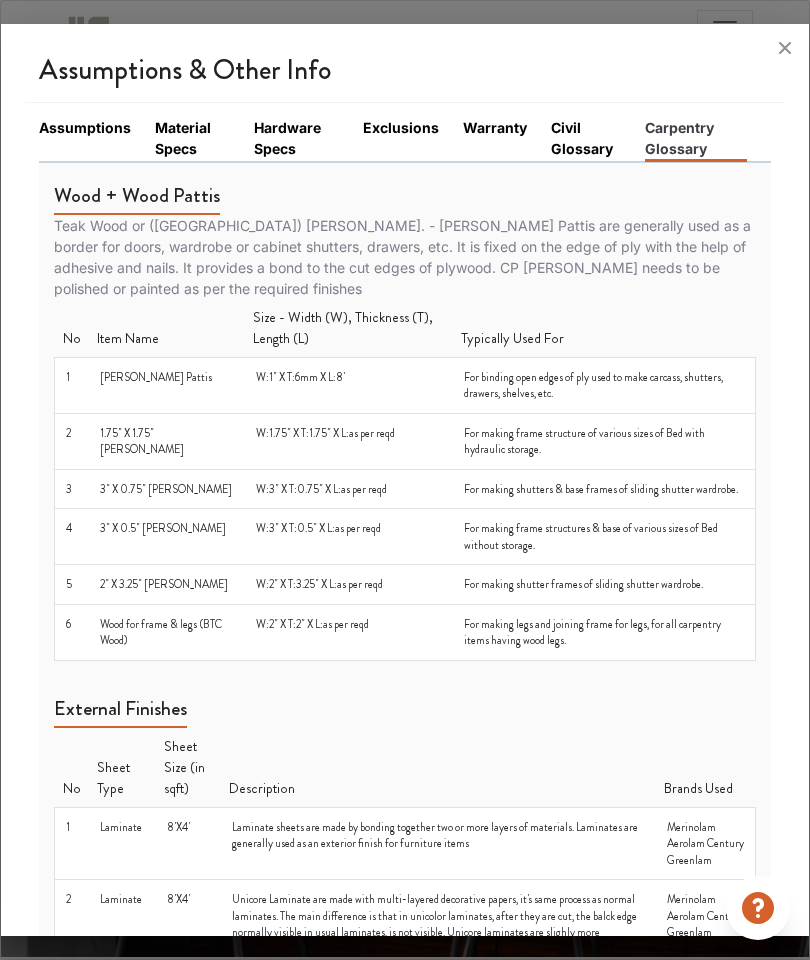 scroll, scrollTop: 0, scrollLeft: 0, axis: both 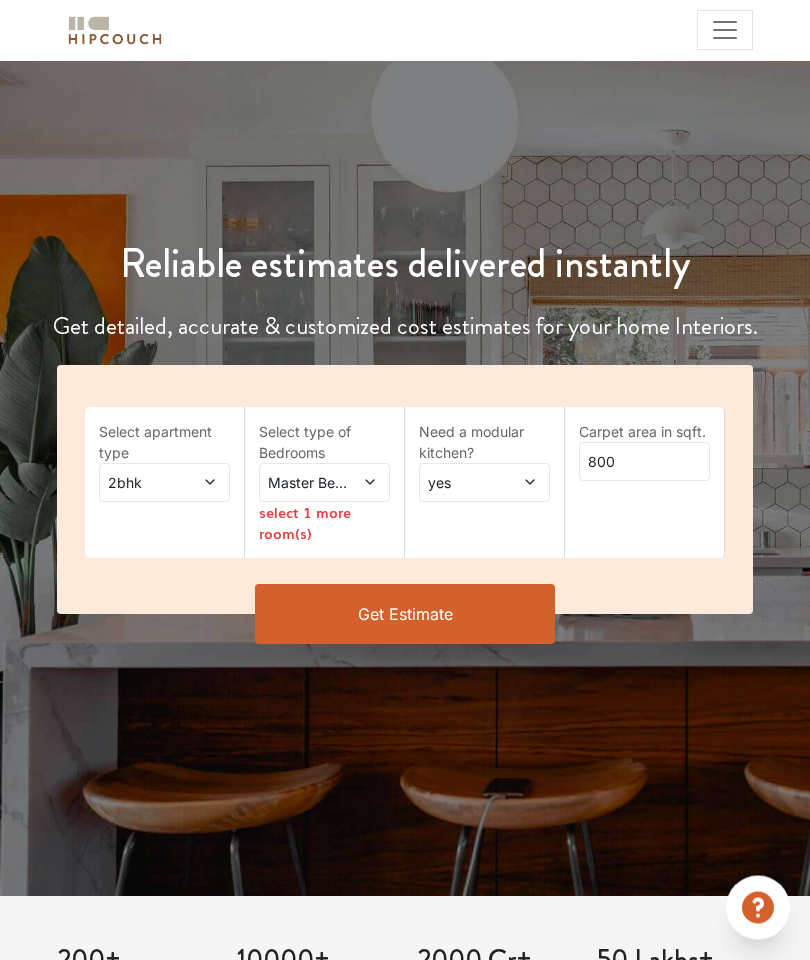 click at bounding box center [363, 483] 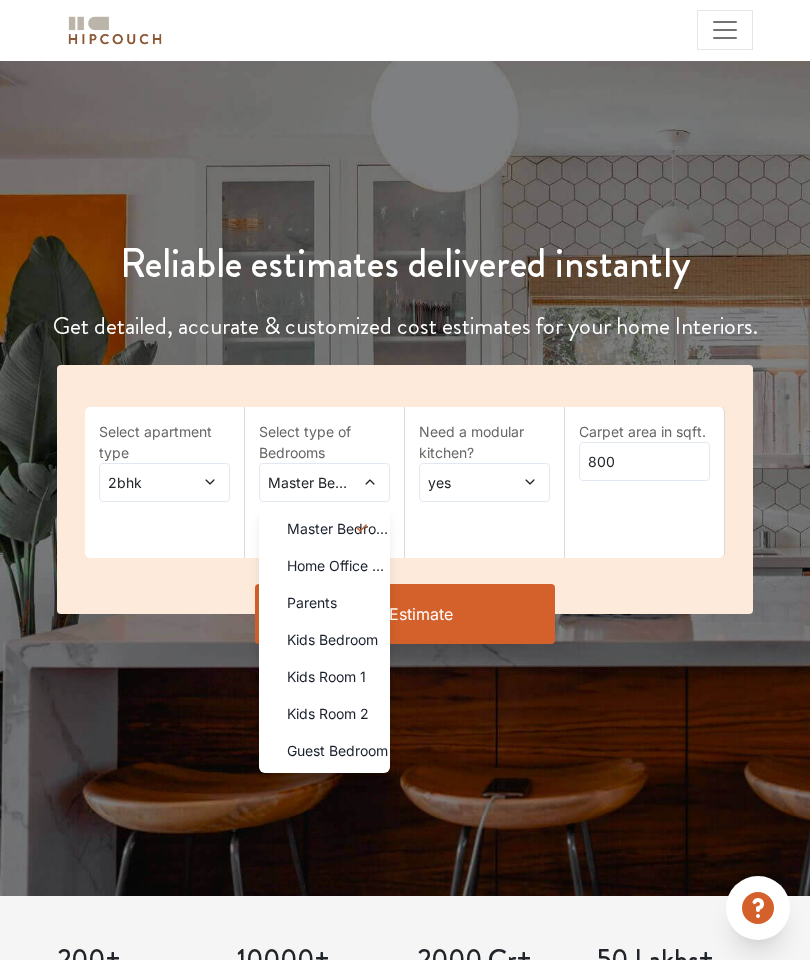 click on "Guest Bedroom" at bounding box center (337, 750) 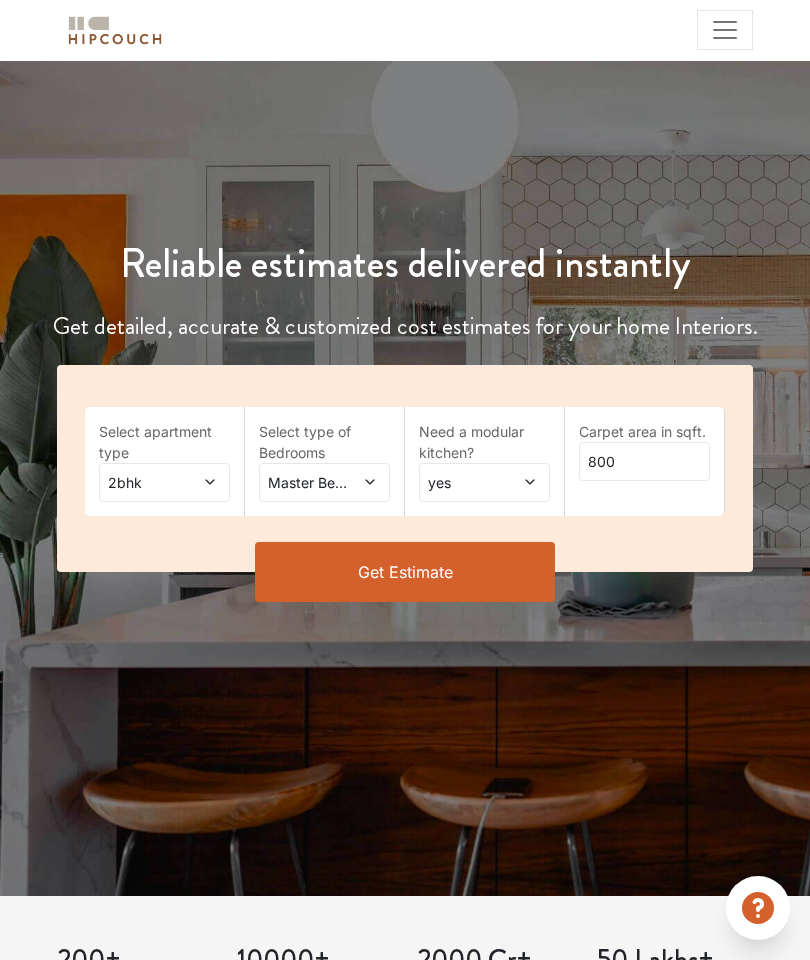 click at bounding box center [523, 482] 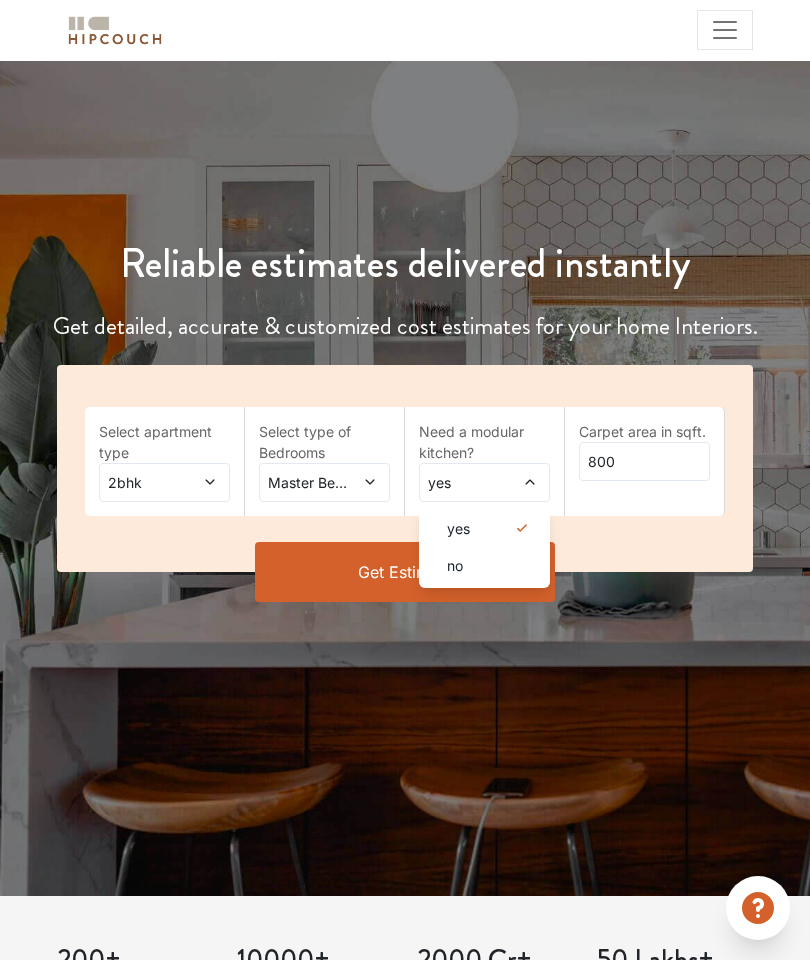 click on "yes" at bounding box center [490, 528] 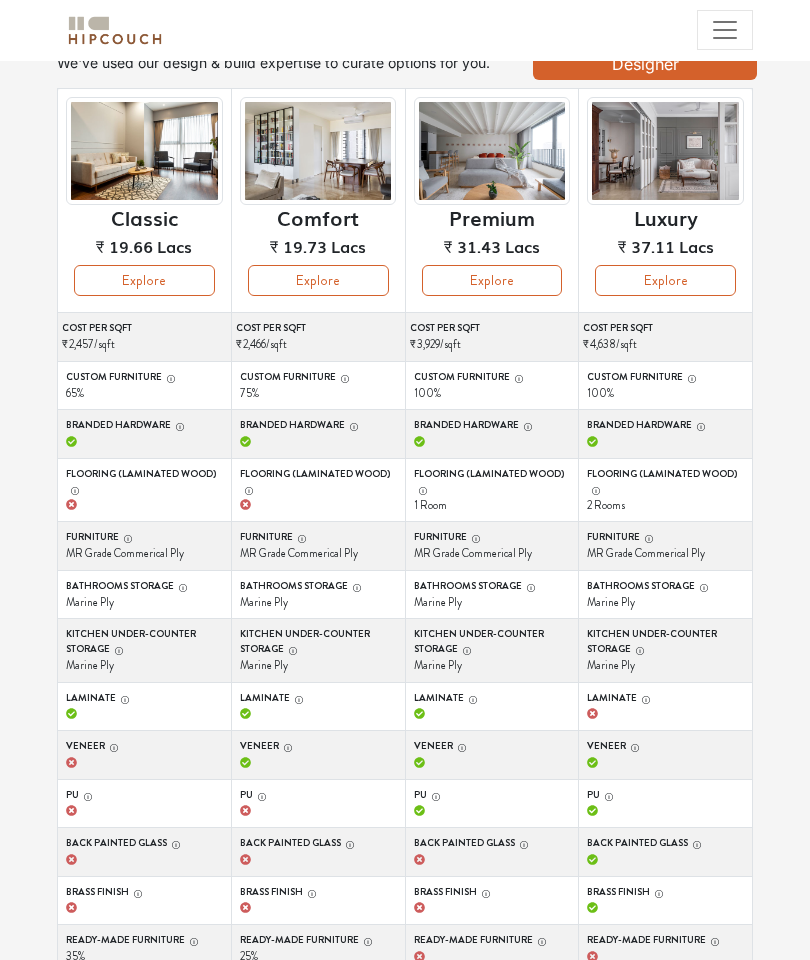 scroll, scrollTop: 209, scrollLeft: 0, axis: vertical 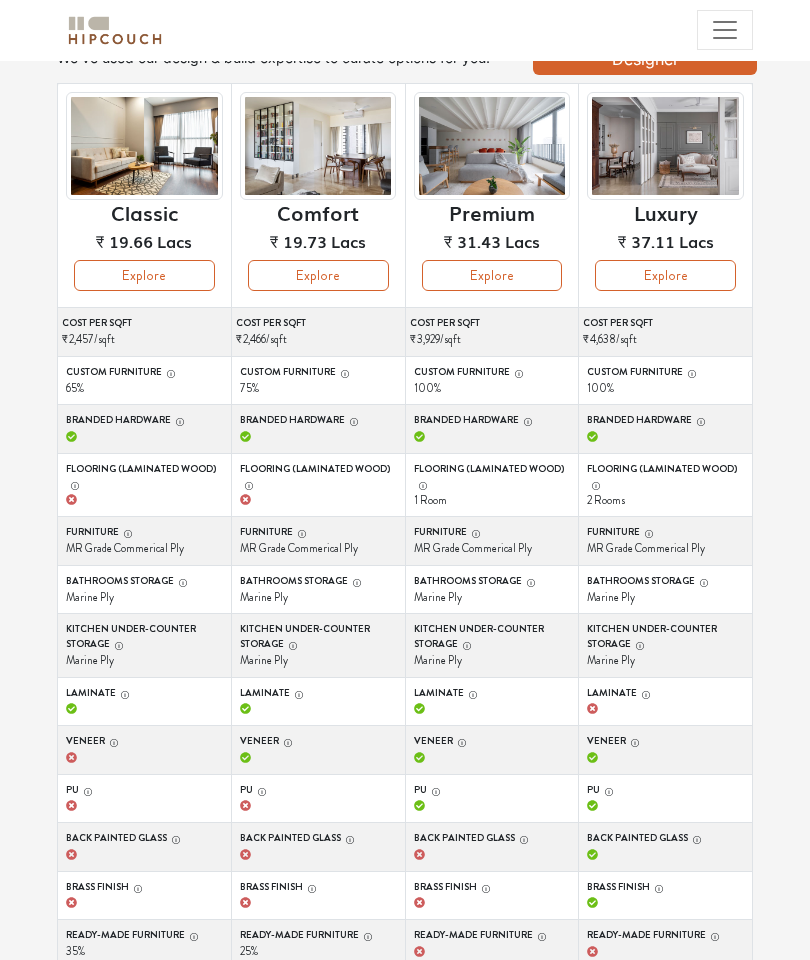 click on "Explore" at bounding box center [318, 276] 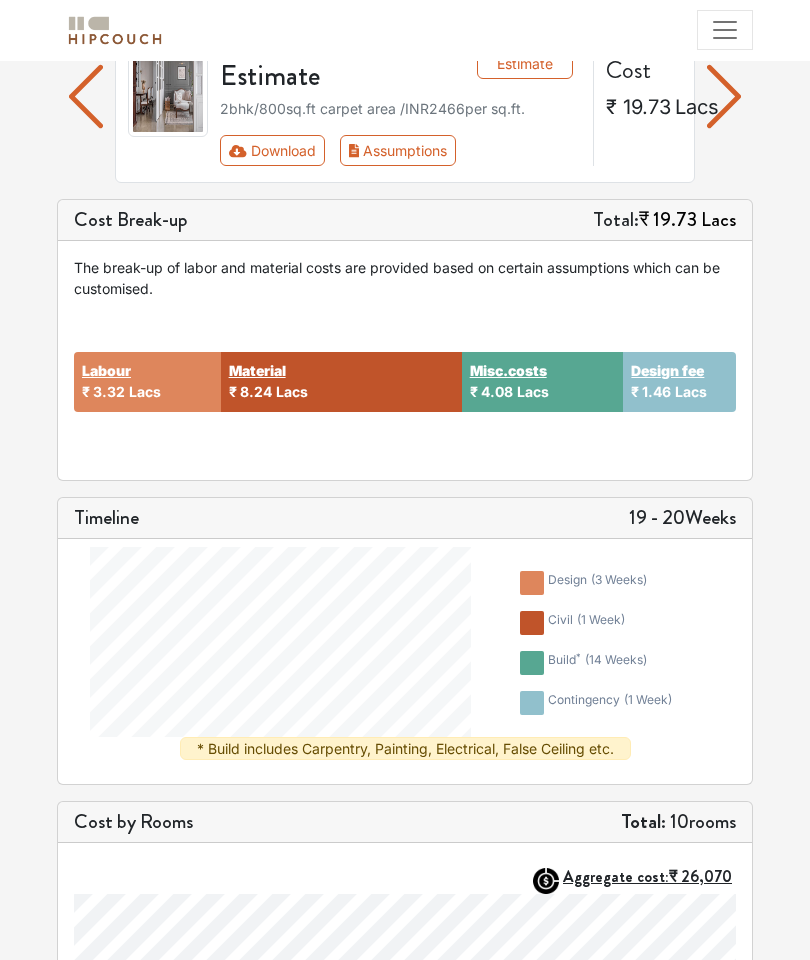 scroll, scrollTop: 210, scrollLeft: 0, axis: vertical 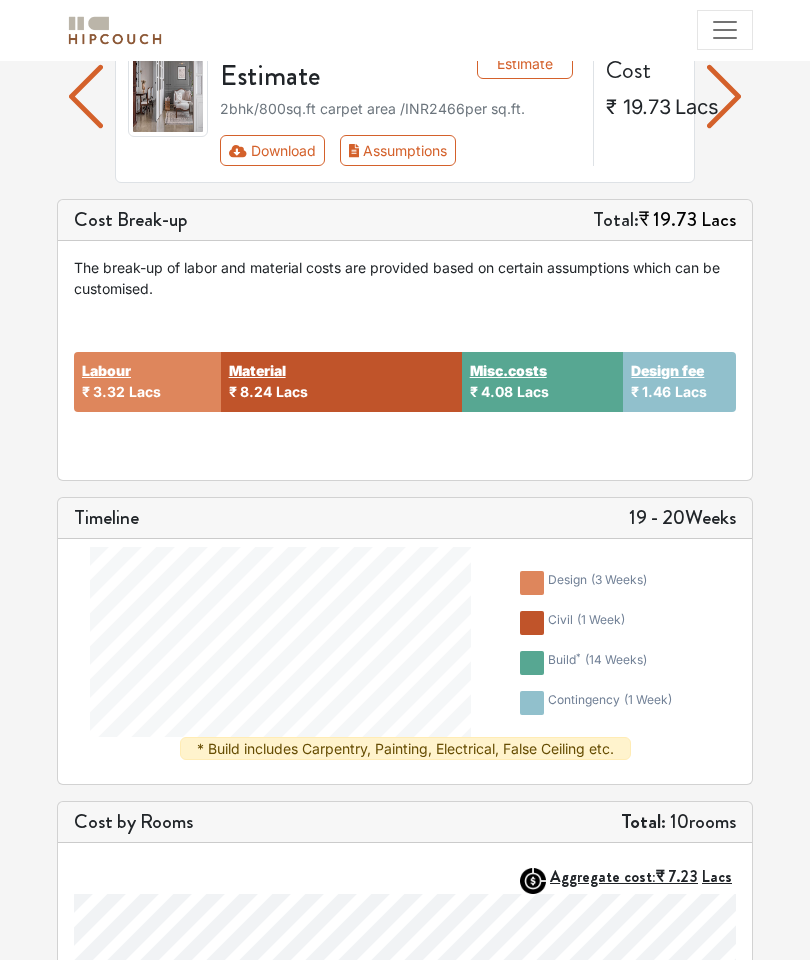 click on "( 1   week )" at bounding box center (648, 699) 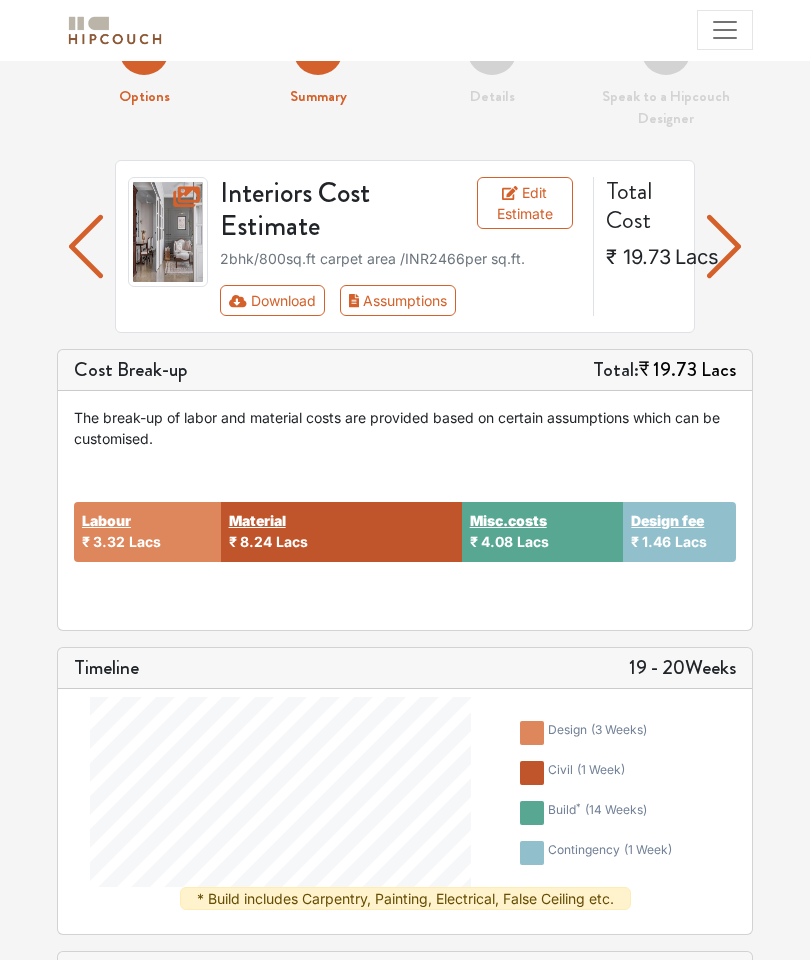 scroll, scrollTop: 56, scrollLeft: 0, axis: vertical 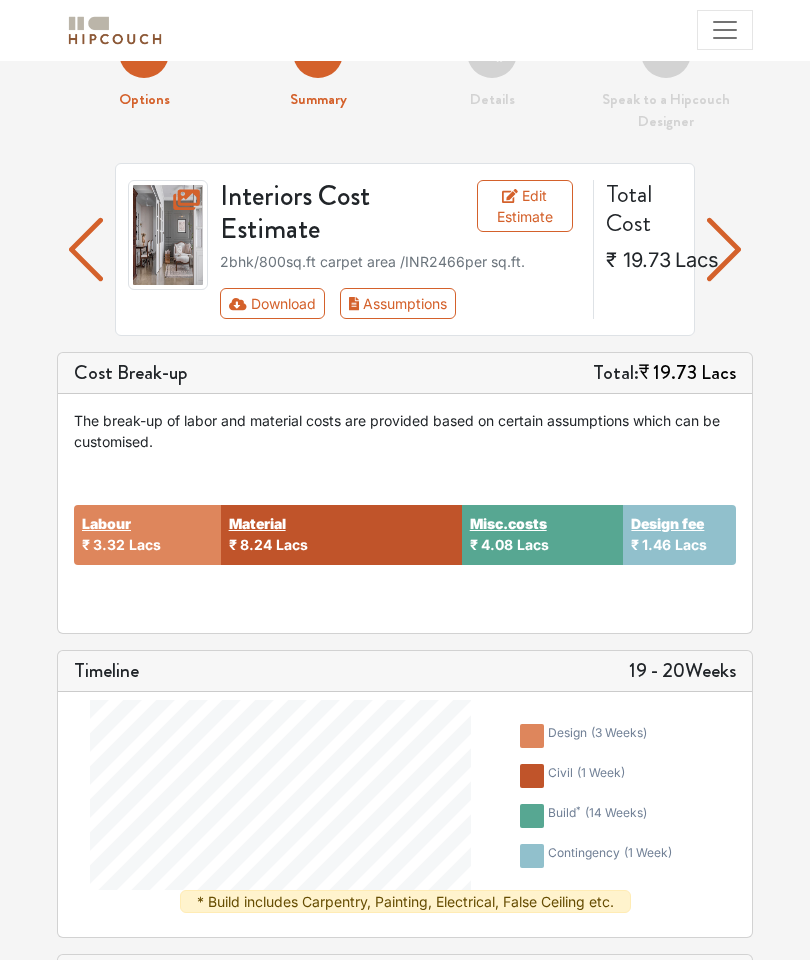 click on "Edit Estimate" at bounding box center (525, 207) 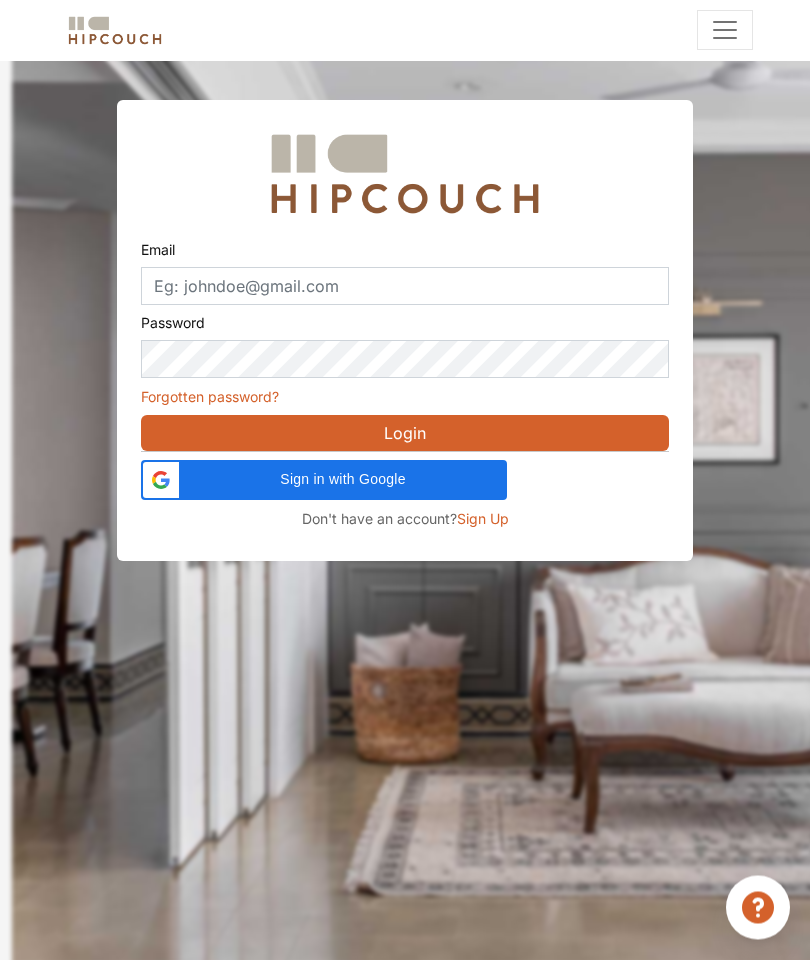 scroll, scrollTop: 57, scrollLeft: 0, axis: vertical 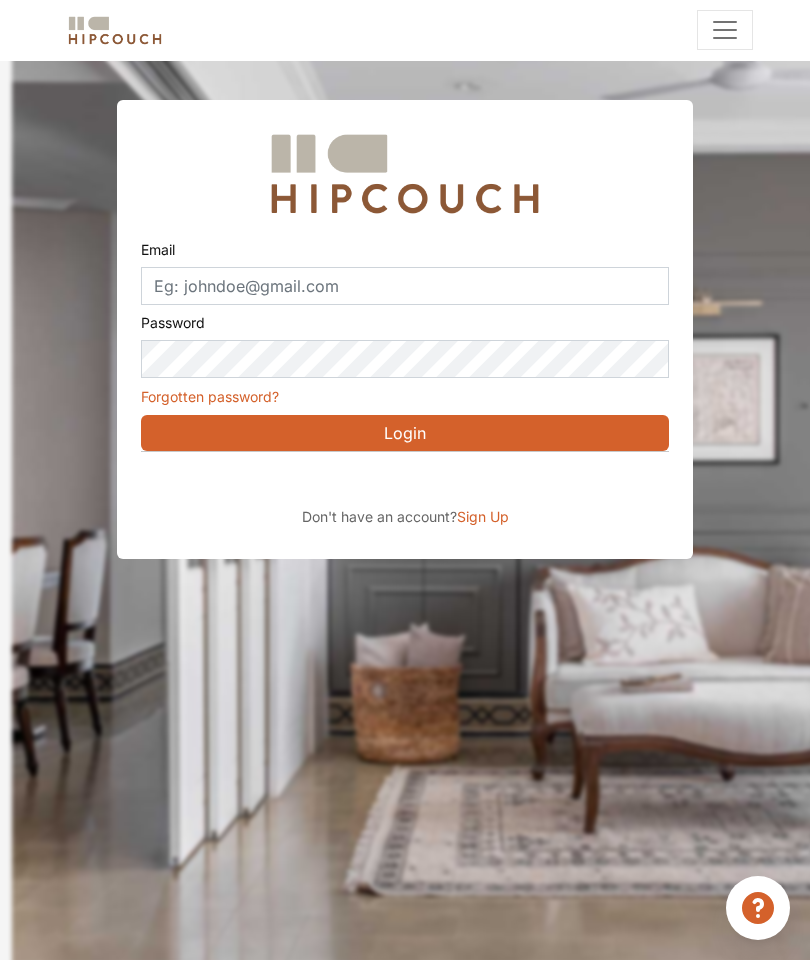 click at bounding box center (324, 480) 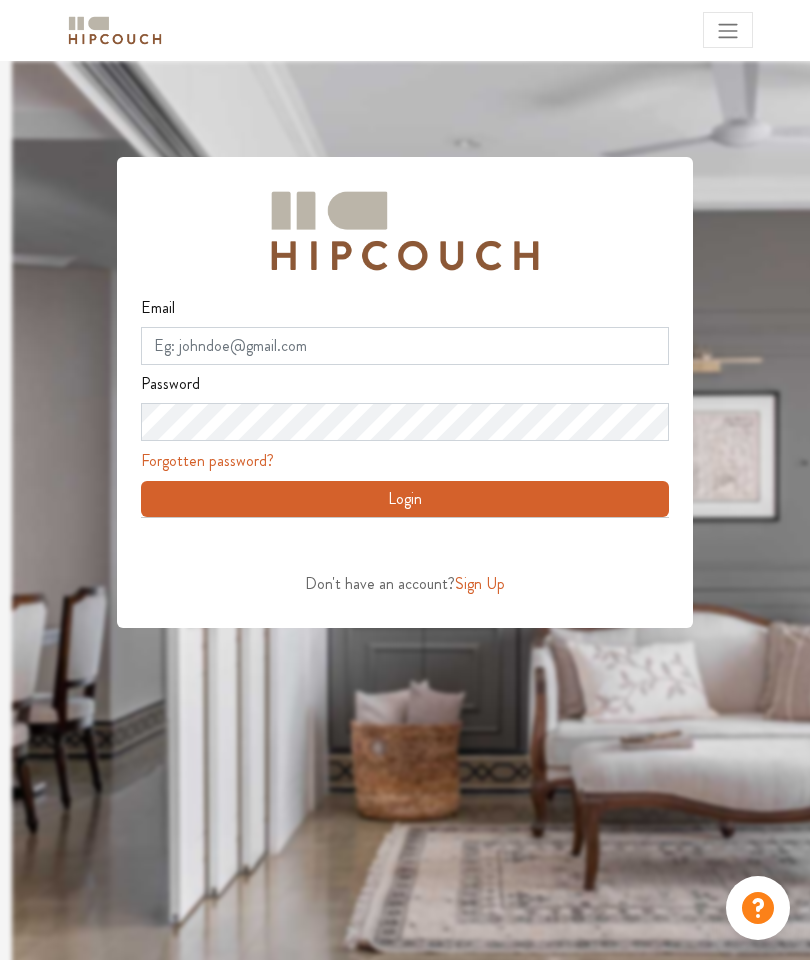 scroll, scrollTop: 0, scrollLeft: 0, axis: both 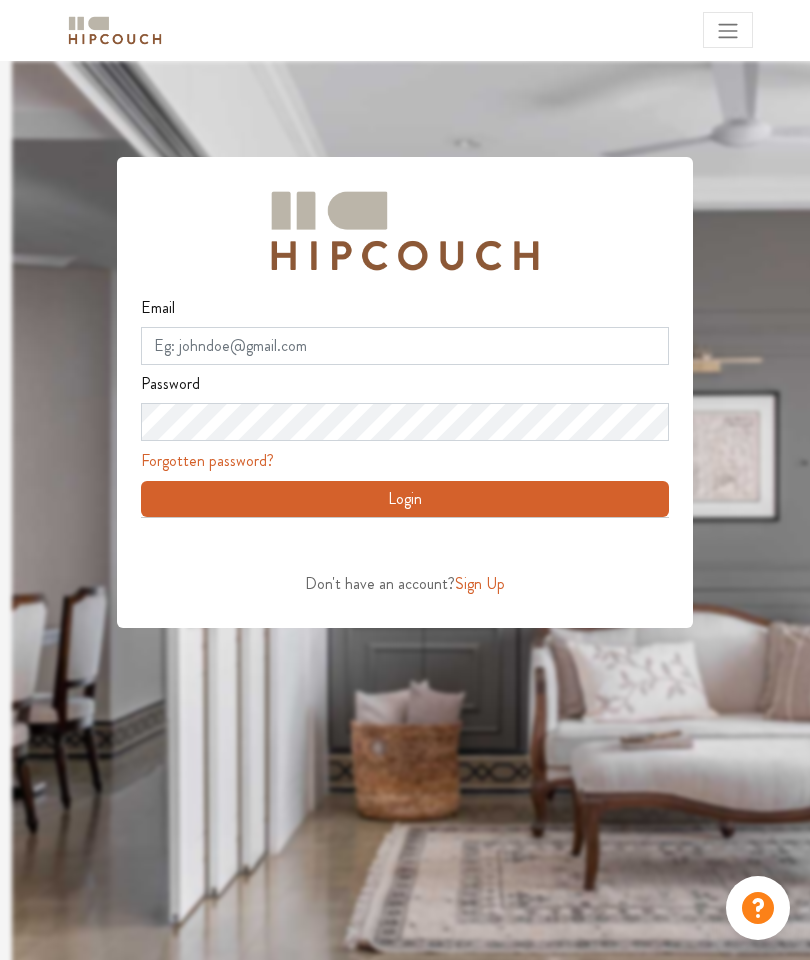 click at bounding box center (324, 546) 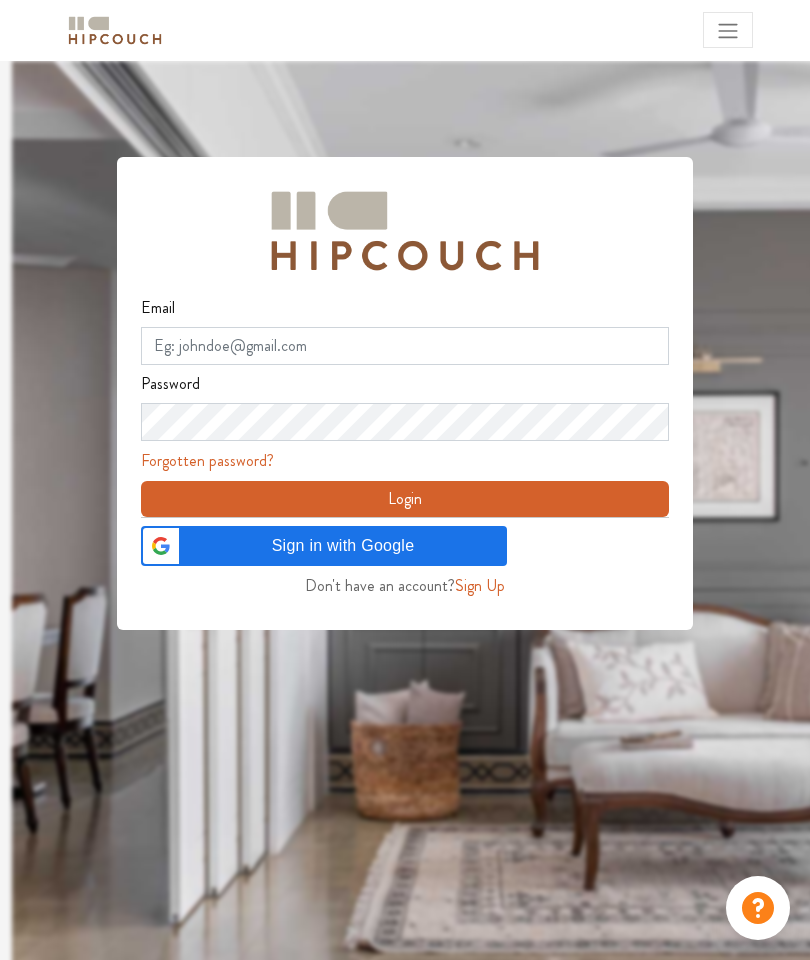 scroll, scrollTop: 0, scrollLeft: 0, axis: both 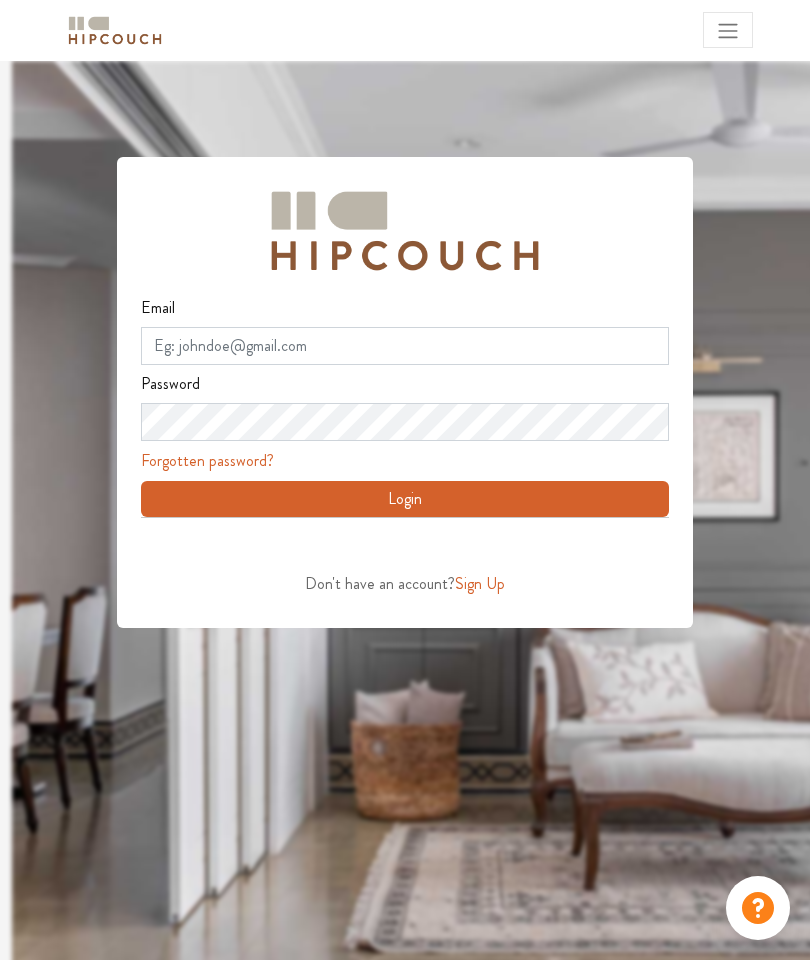 click on "Login" at bounding box center (405, 499) 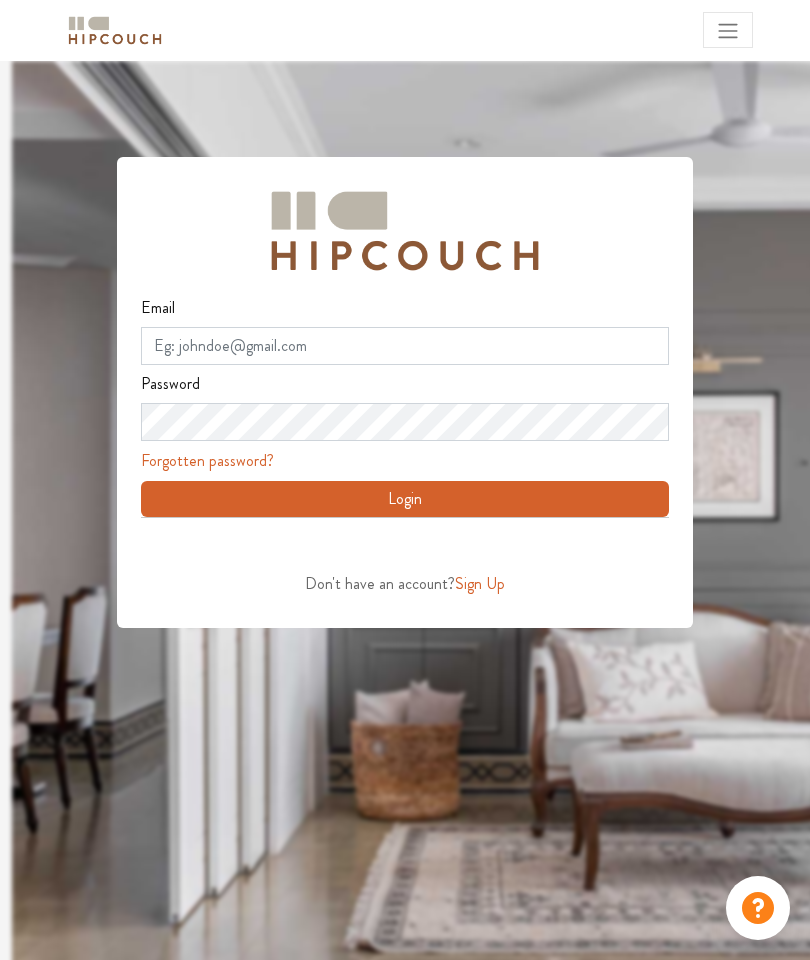 click on "Sign Up" at bounding box center [480, 583] 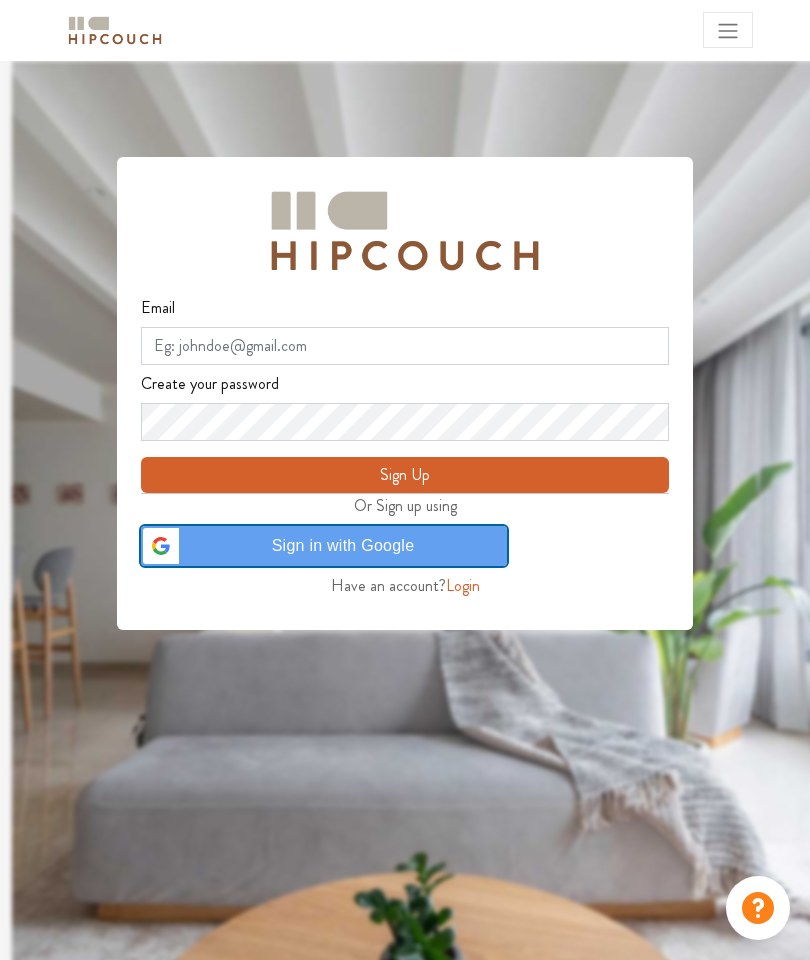 click on "Sign in with Google Sign in with Google. Opens in new tab" at bounding box center (324, 546) 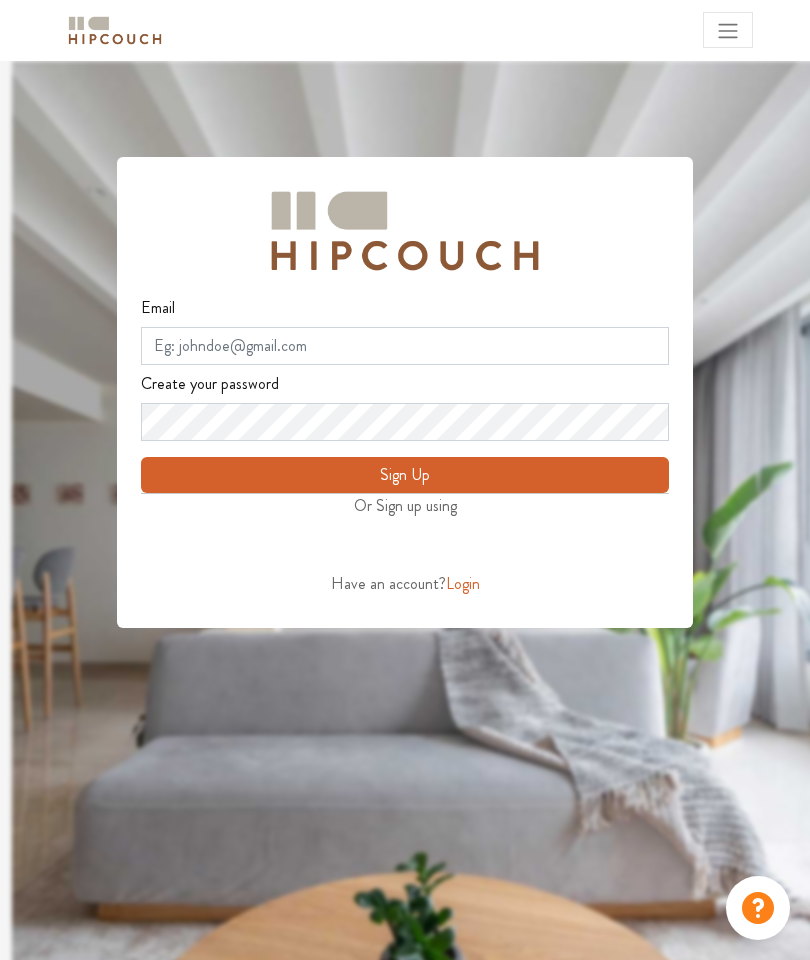 click on "Login" at bounding box center (463, 583) 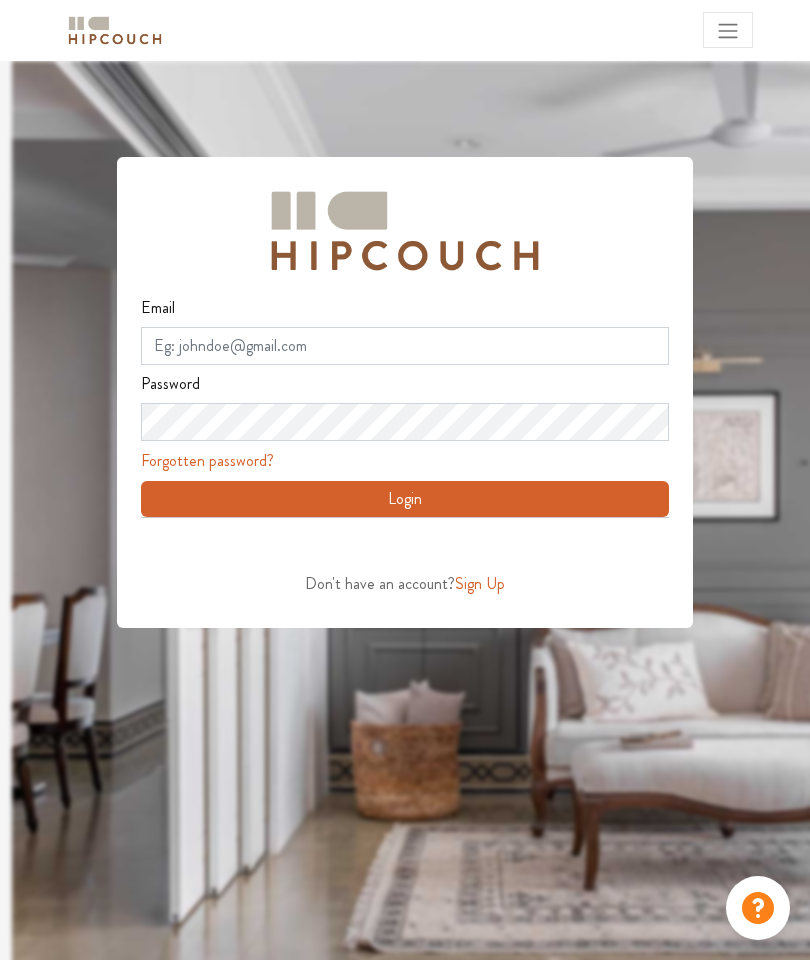 click on "Sign Up" at bounding box center (480, 583) 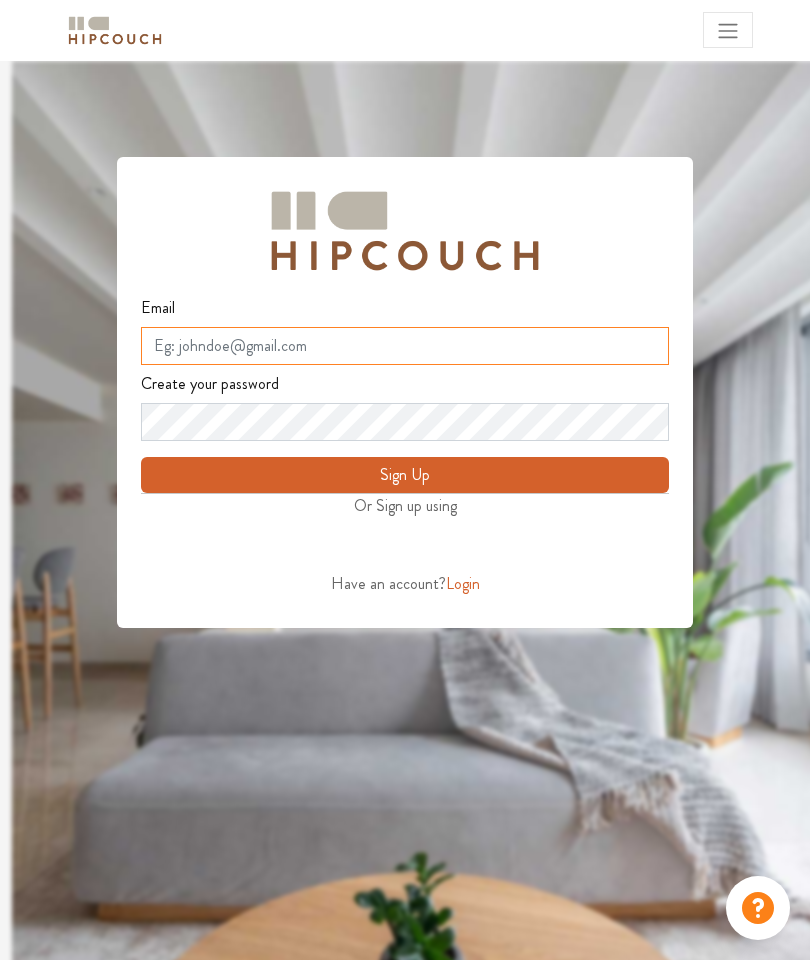 click on "Email" at bounding box center (405, 346) 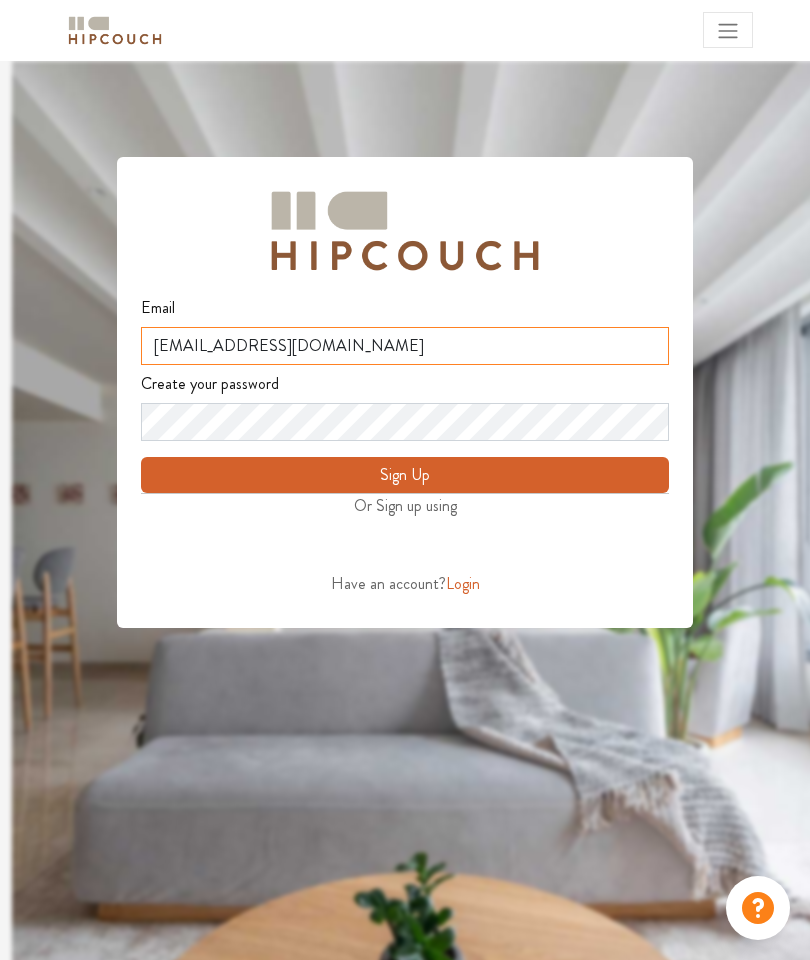click on "deepakkumarendluri@gmail.com" at bounding box center [405, 346] 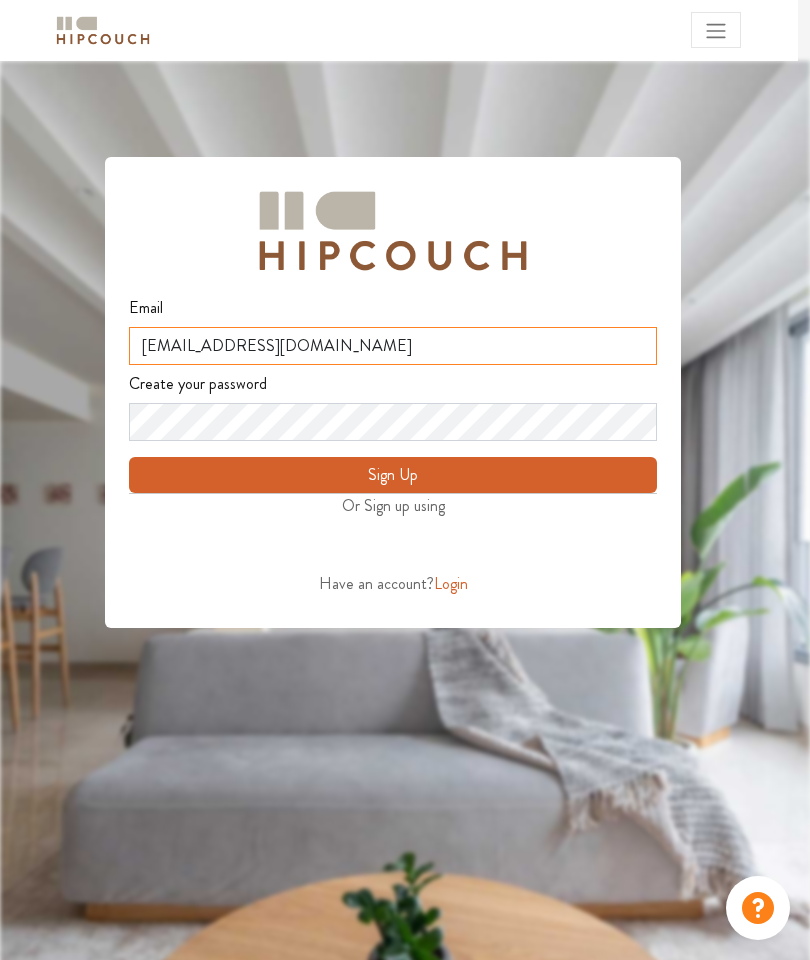 type on "deepakkumarendluri1112@gmail.com" 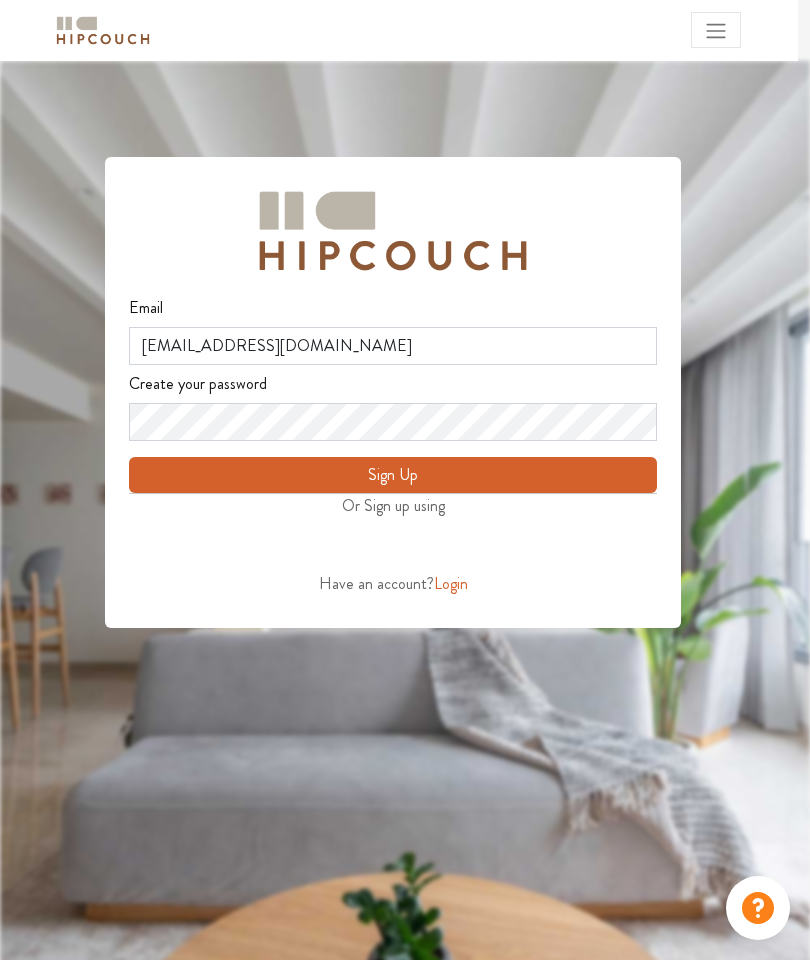 click on "Sign Up" at bounding box center [393, 475] 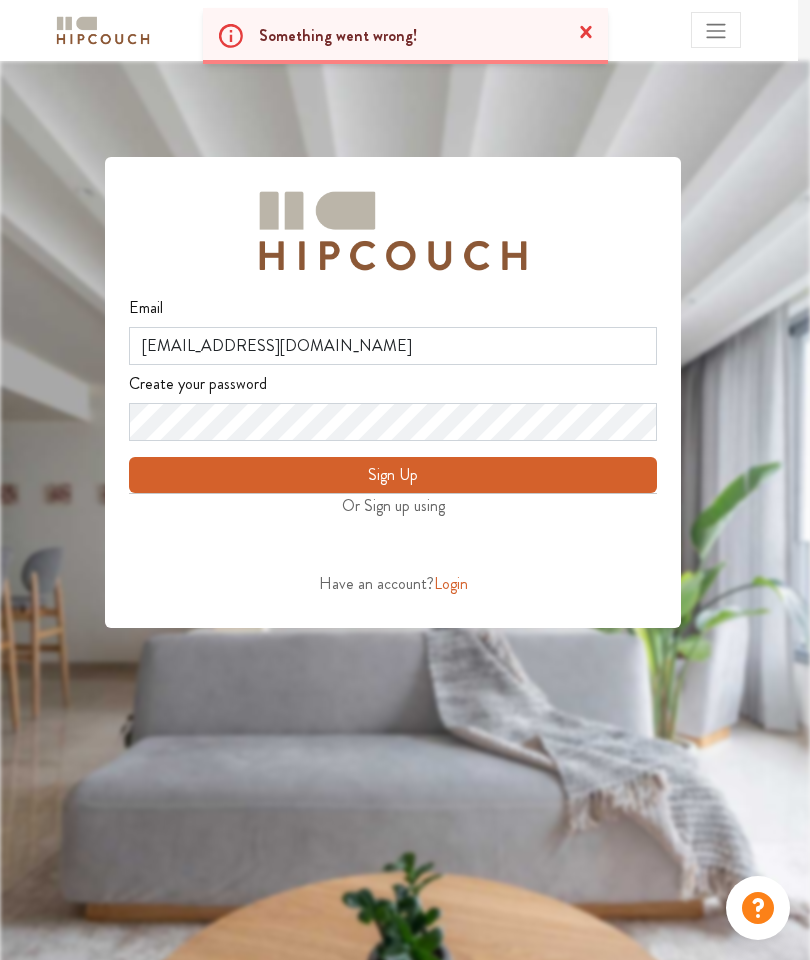 click on "Login" at bounding box center [451, 583] 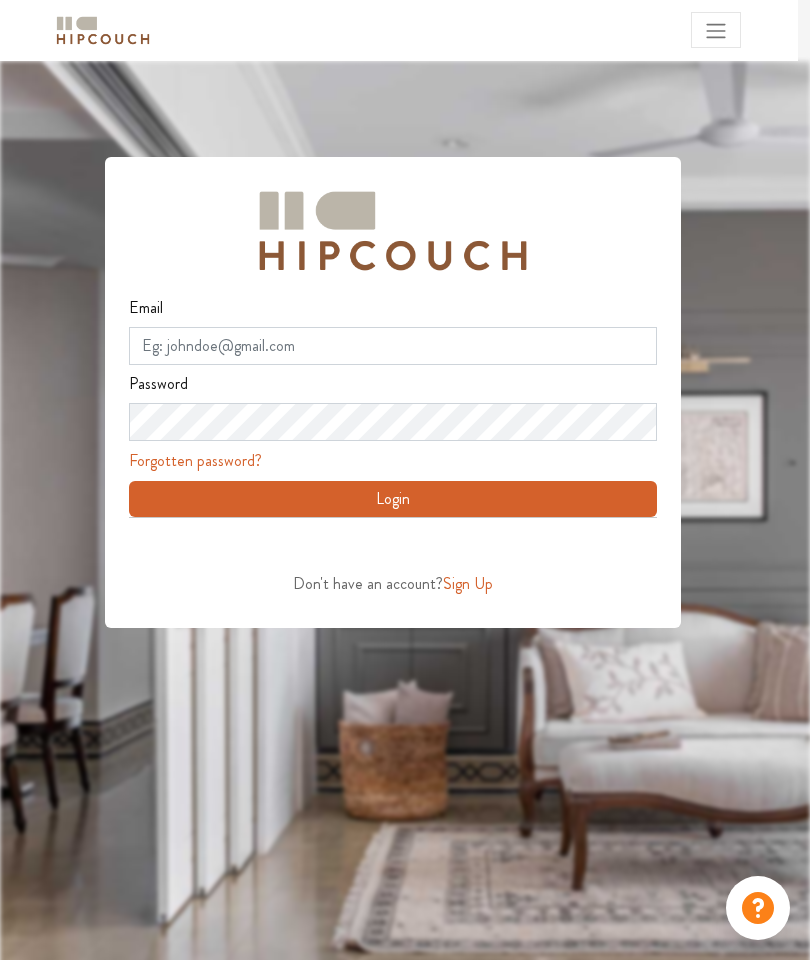 click at bounding box center [312, 546] 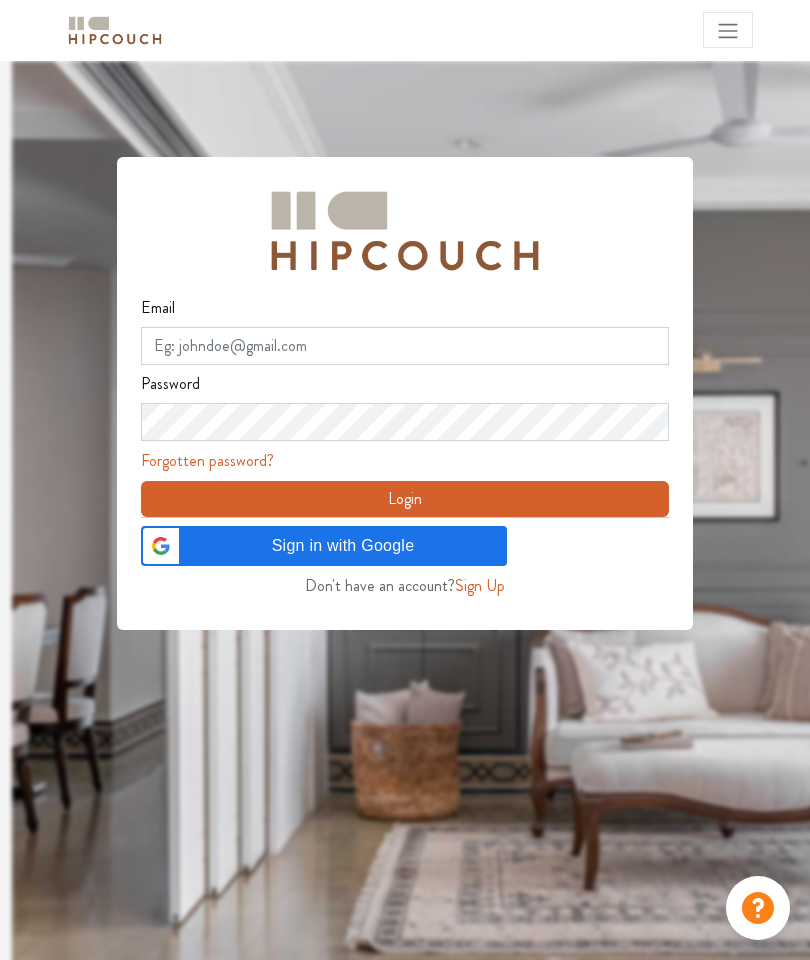 scroll, scrollTop: 0, scrollLeft: 0, axis: both 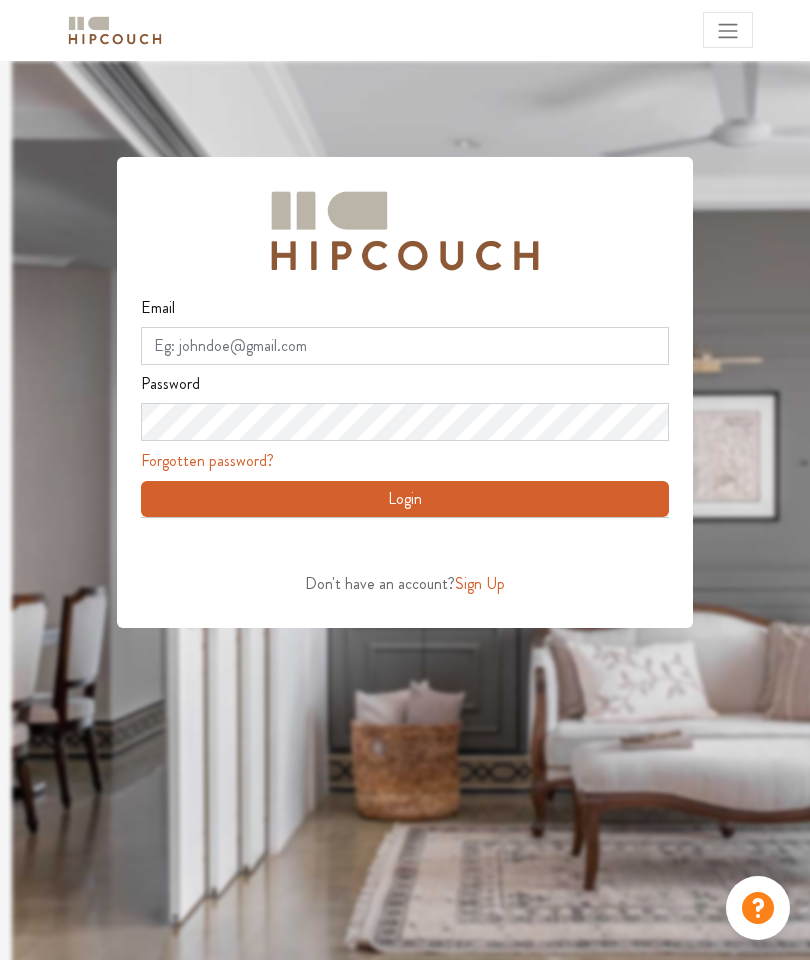click at bounding box center (728, 30) 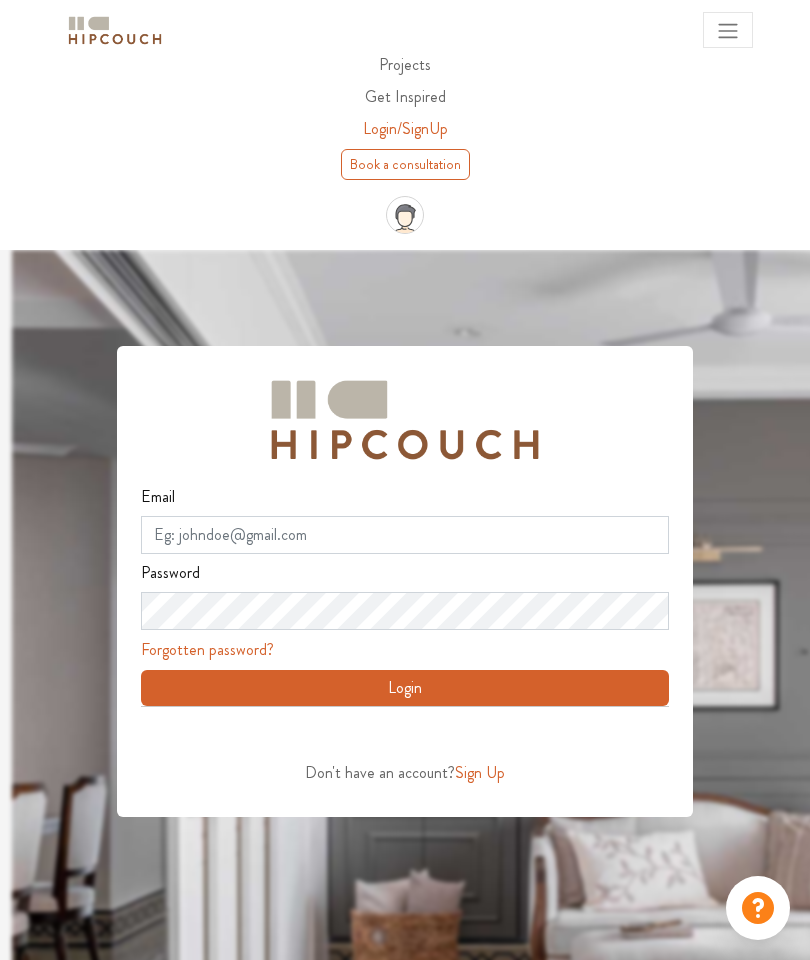 click on "Projects" at bounding box center [405, 64] 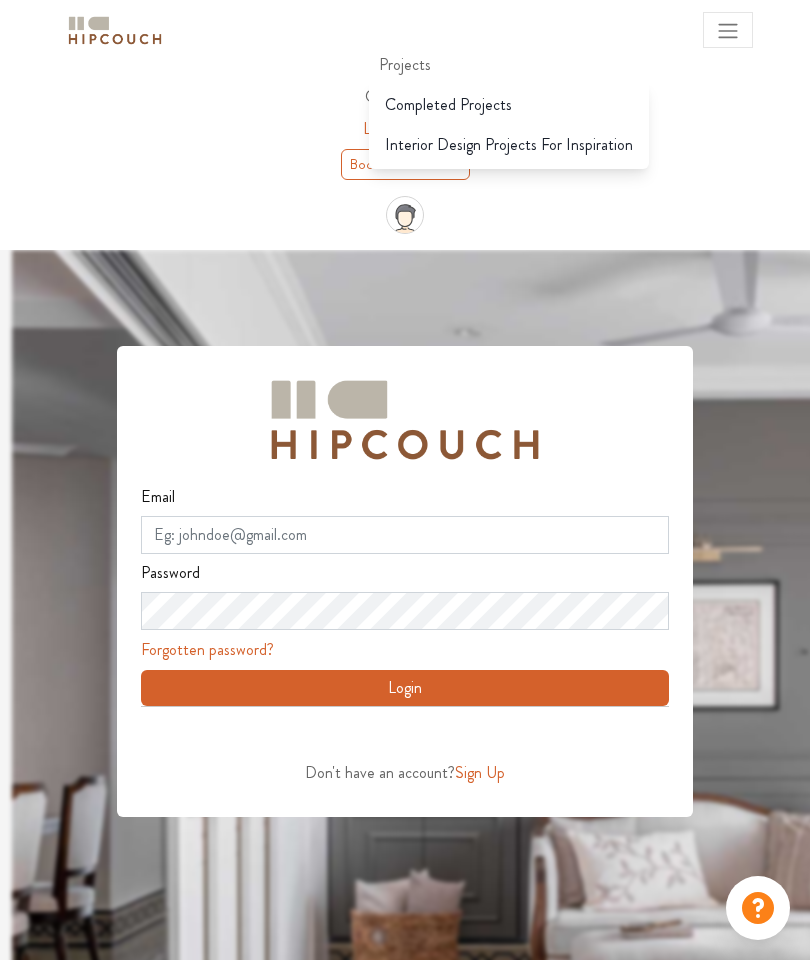 click on "Interior Design Projects For Inspiration" at bounding box center (509, 145) 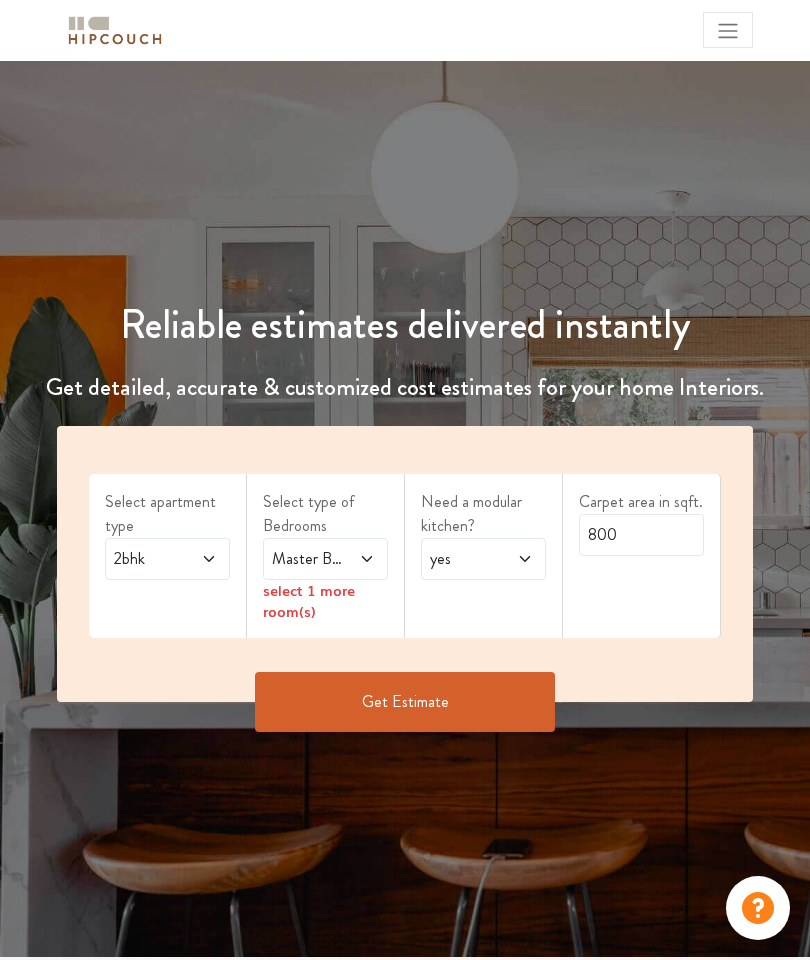 scroll, scrollTop: 0, scrollLeft: 0, axis: both 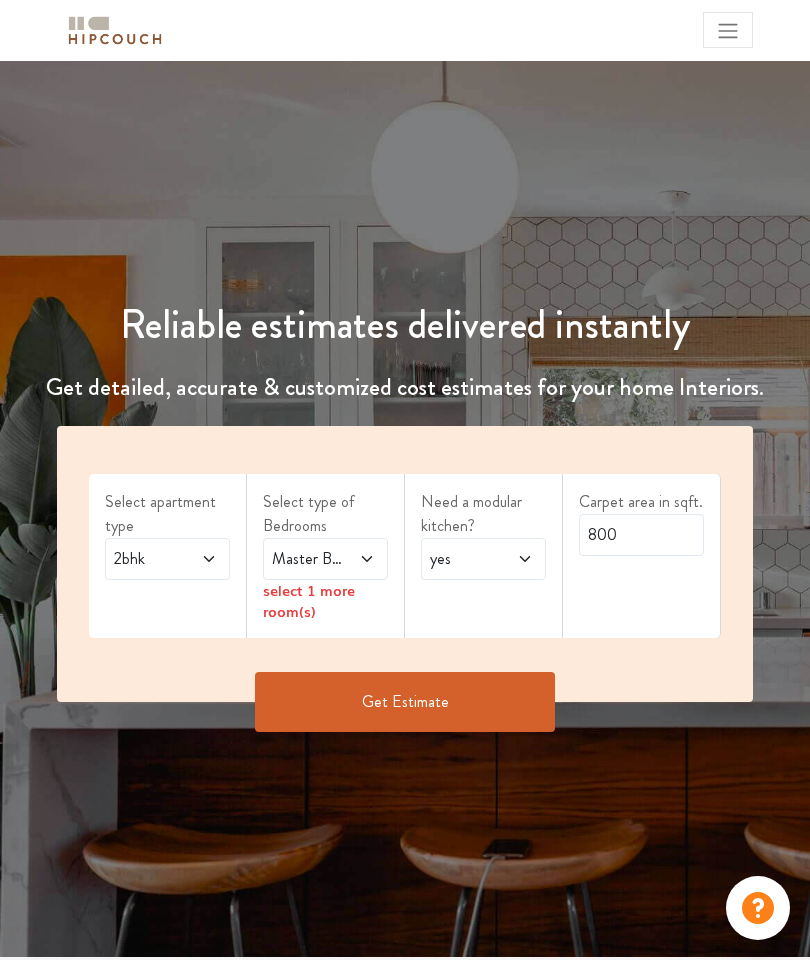click at bounding box center [361, 559] 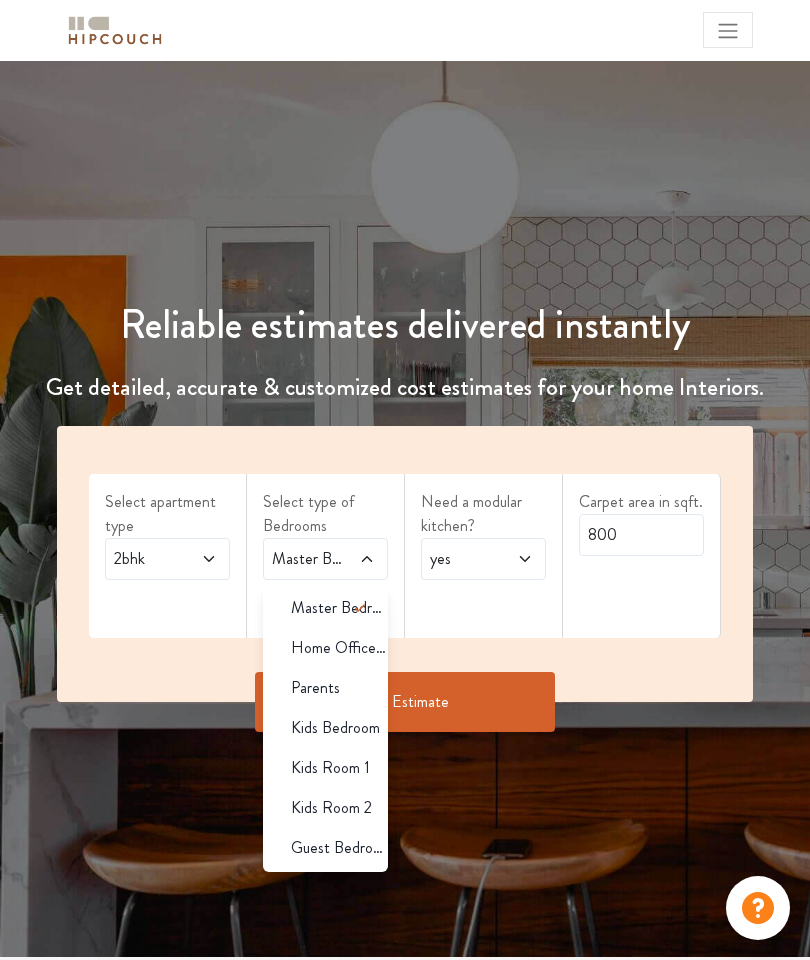 click on "Guest Bedroom" at bounding box center [339, 848] 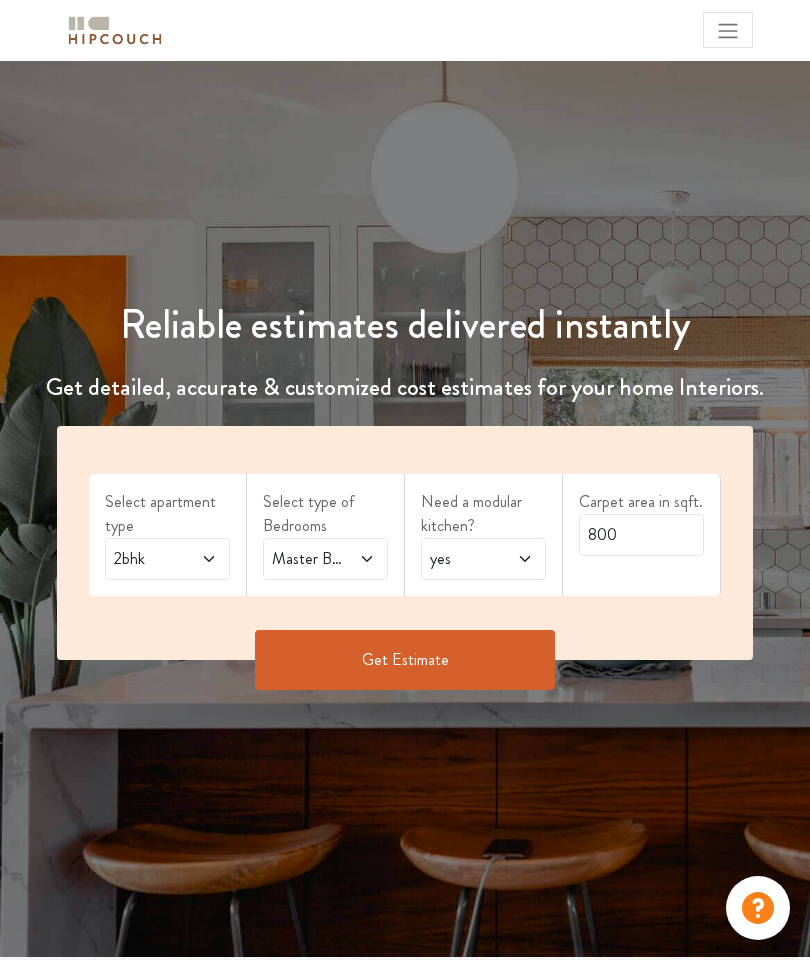 click on "Get Estimate" at bounding box center (405, 660) 